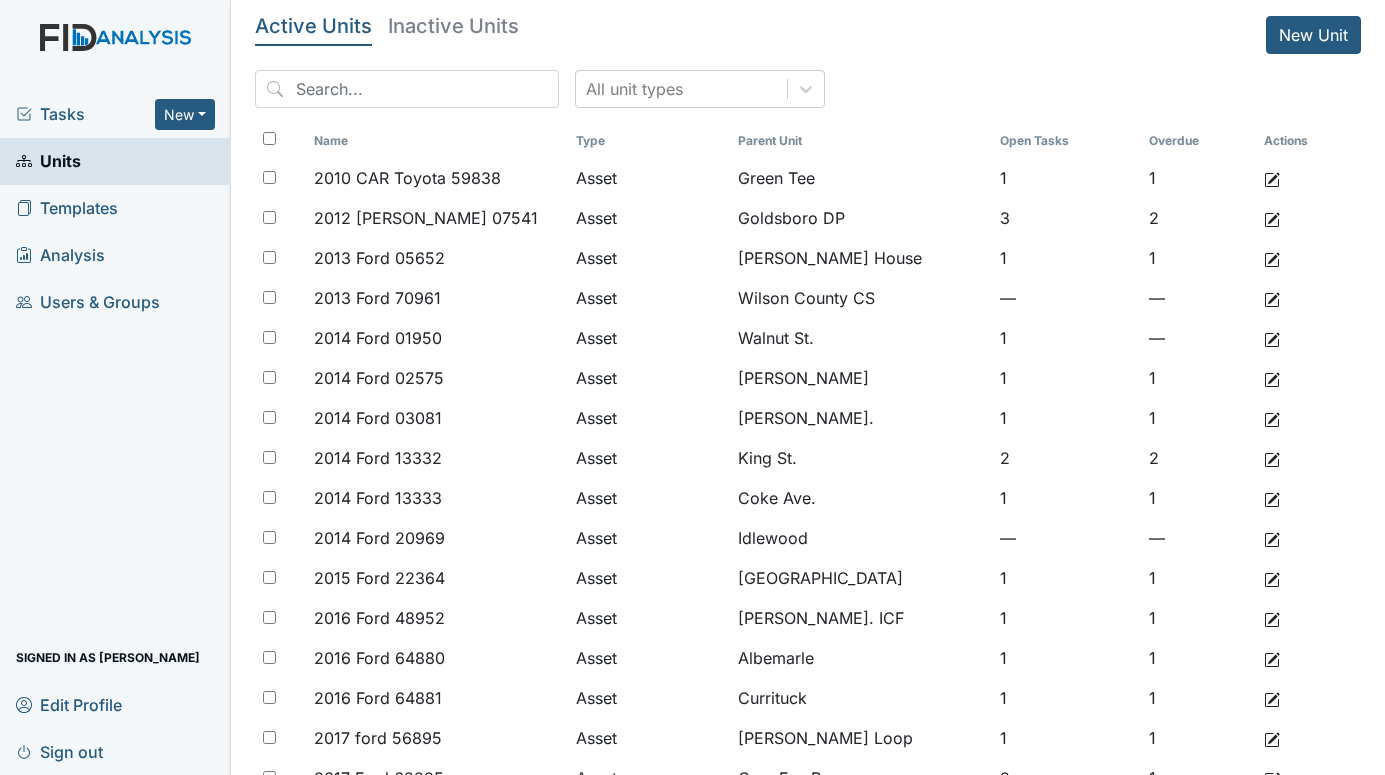 scroll, scrollTop: 0, scrollLeft: 0, axis: both 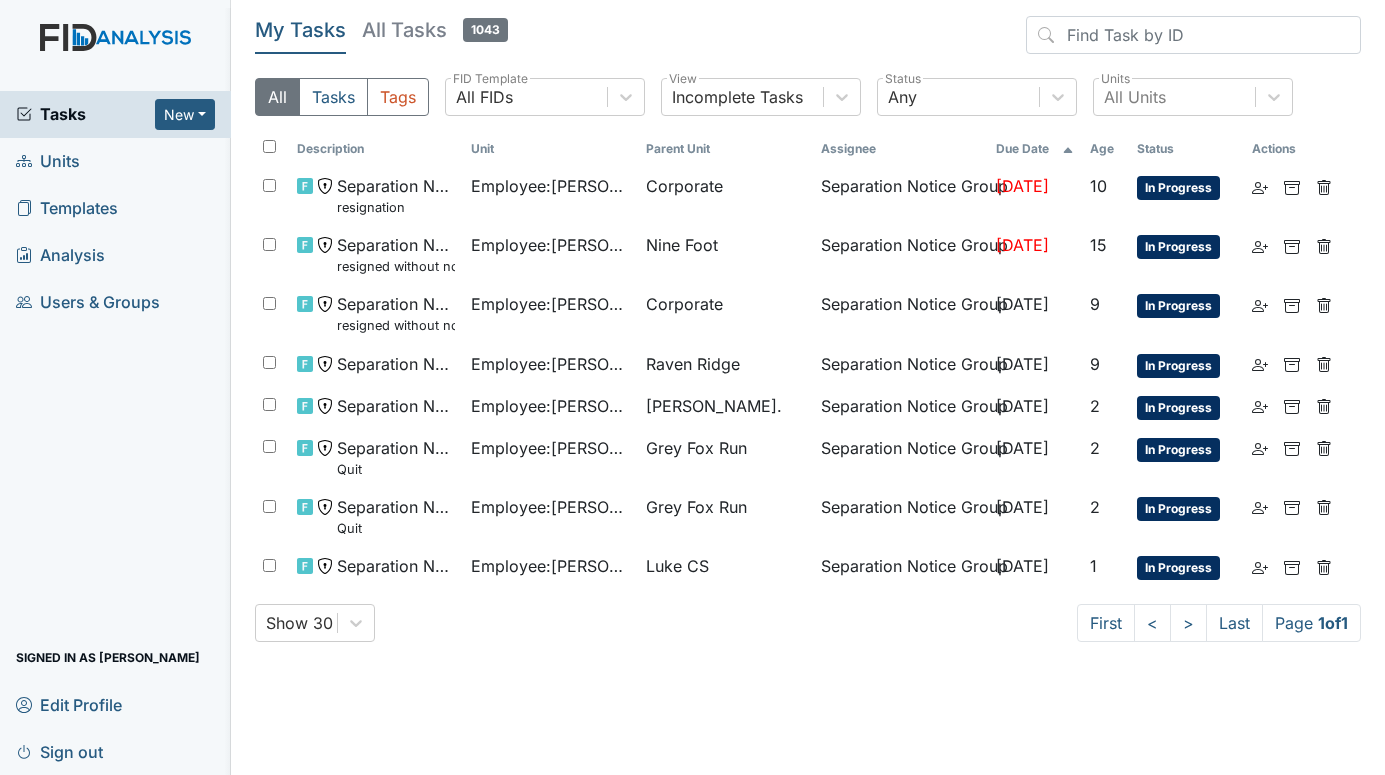 click on "Units" at bounding box center (48, 161) 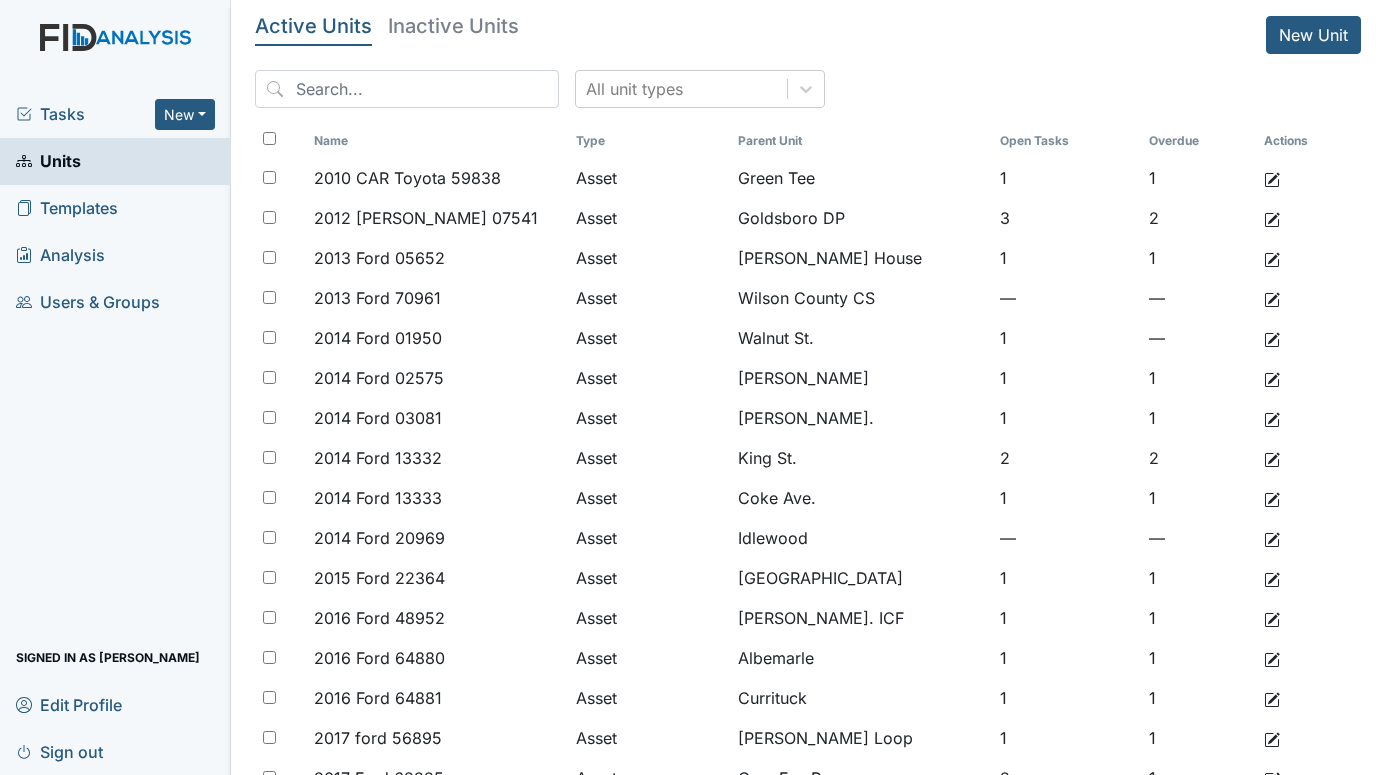 scroll, scrollTop: 0, scrollLeft: 0, axis: both 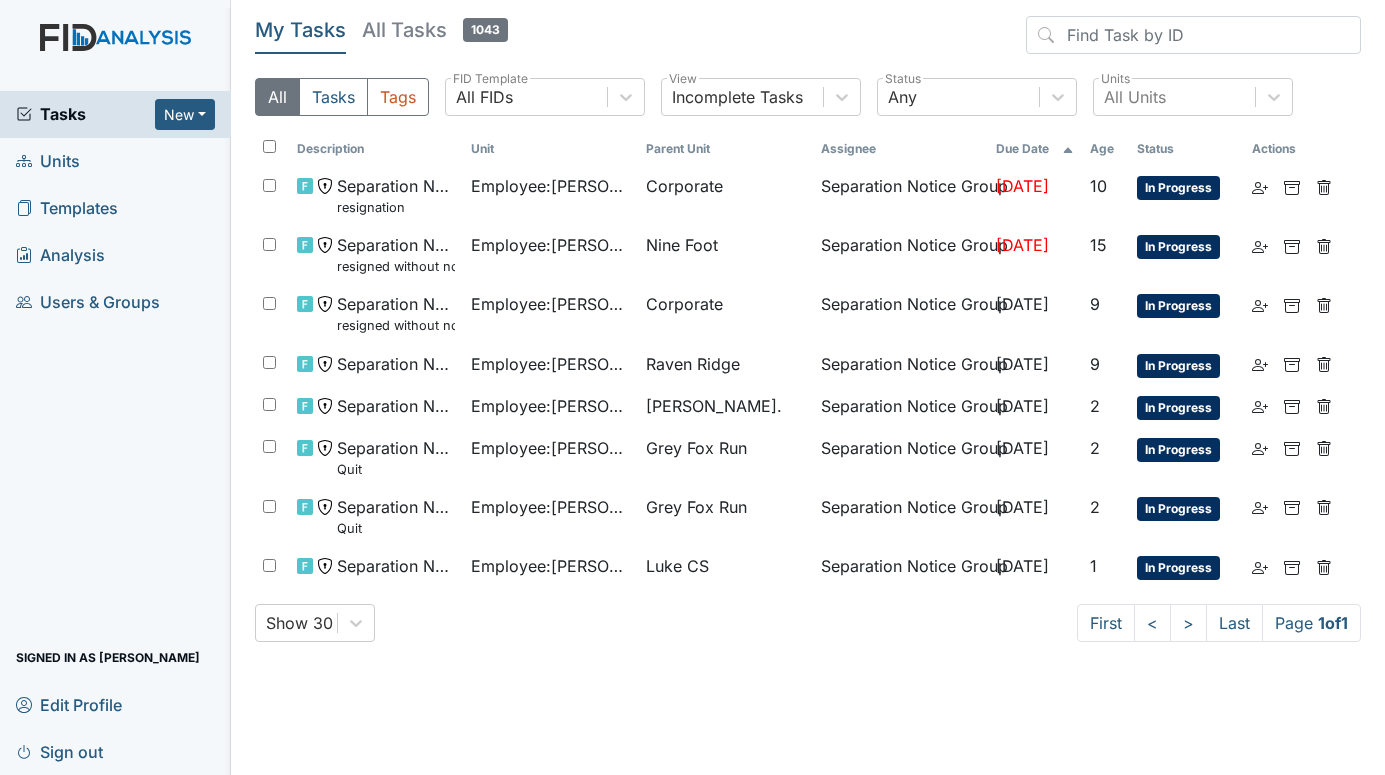 click on "Units" at bounding box center [48, 161] 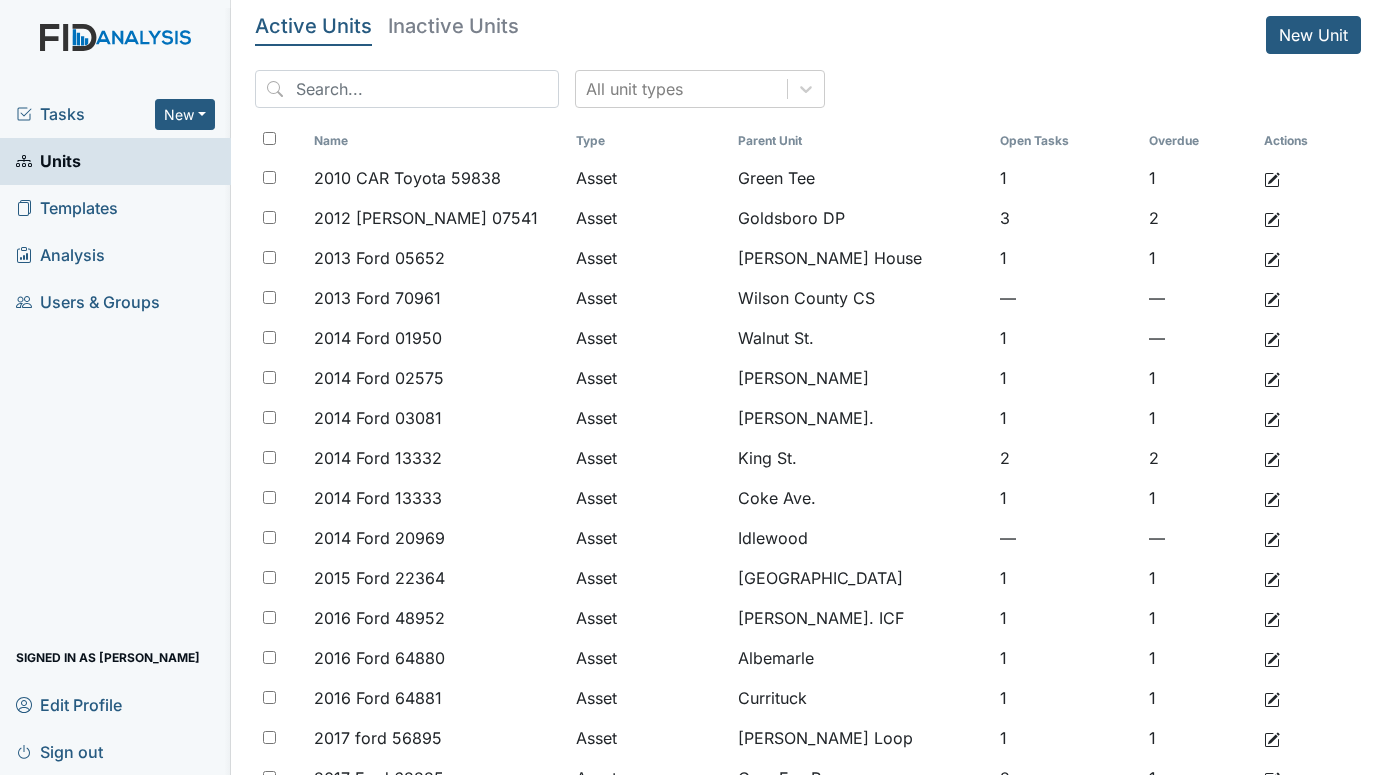 scroll, scrollTop: 0, scrollLeft: 0, axis: both 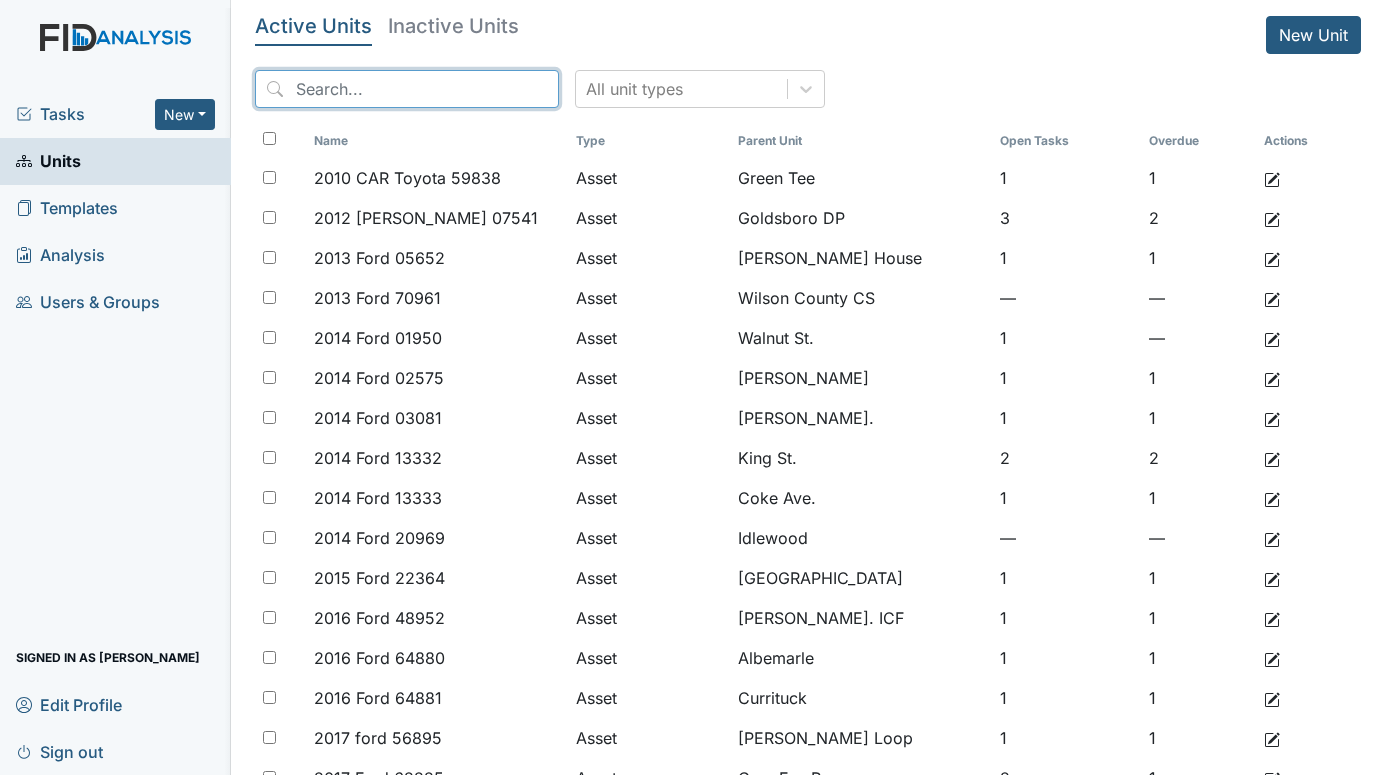 drag, startPoint x: 361, startPoint y: 84, endPoint x: 376, endPoint y: 84, distance: 15 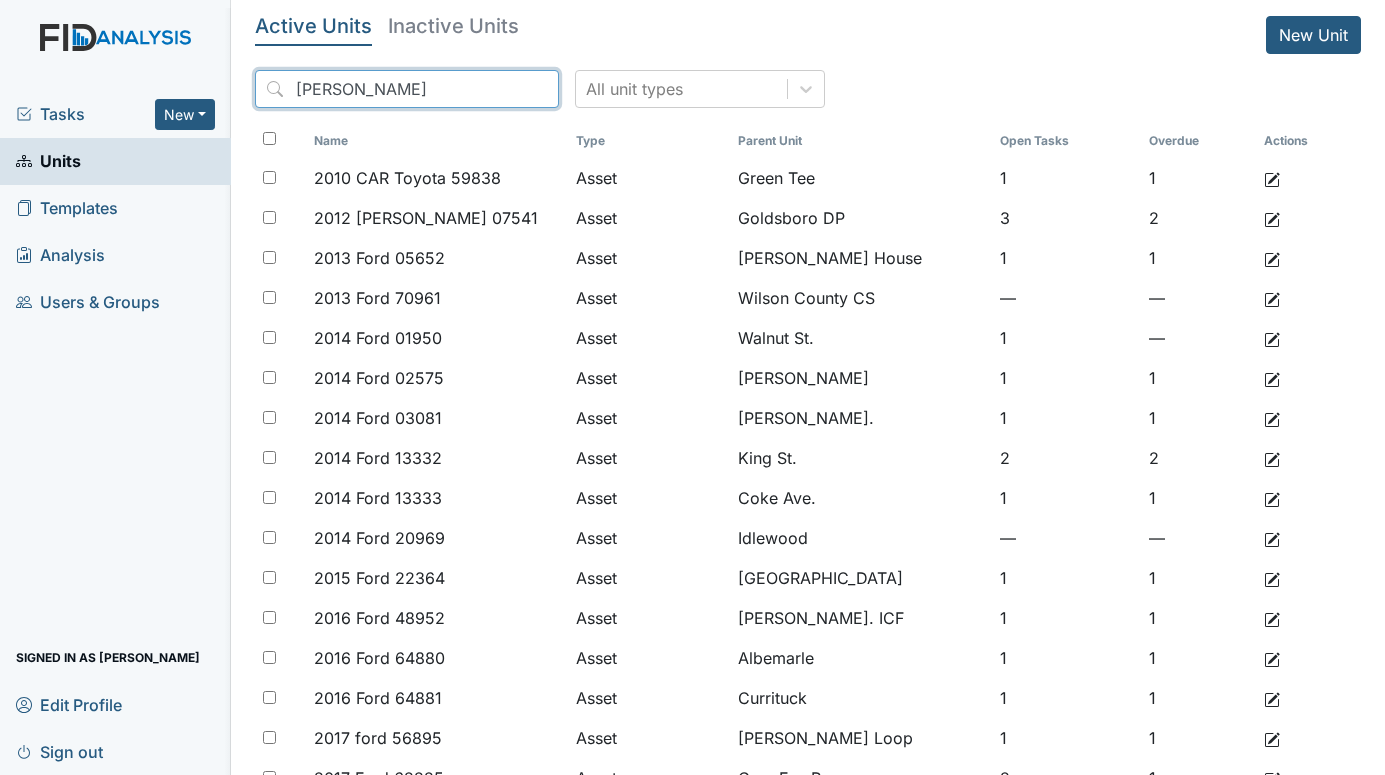 type on "koonce" 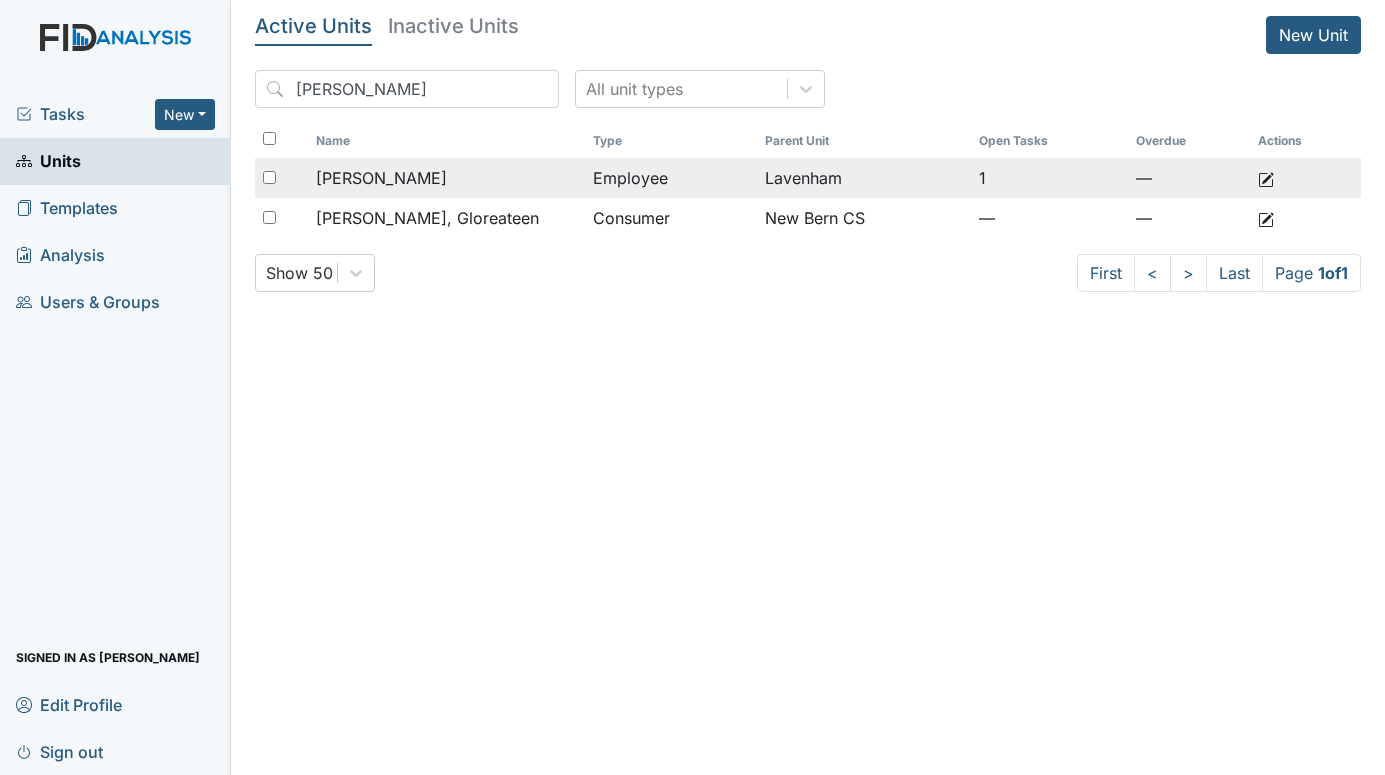 click on "[PERSON_NAME]" at bounding box center (381, 178) 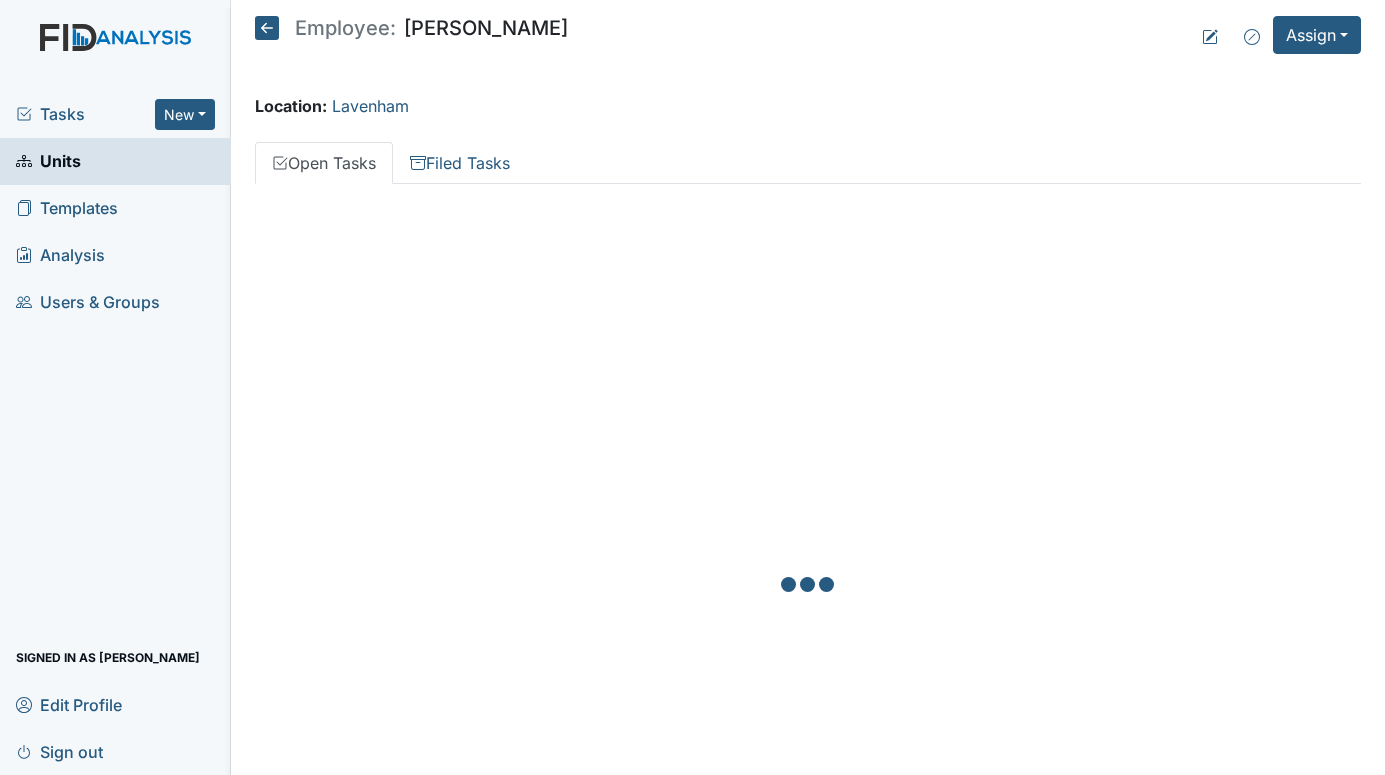 scroll, scrollTop: 0, scrollLeft: 0, axis: both 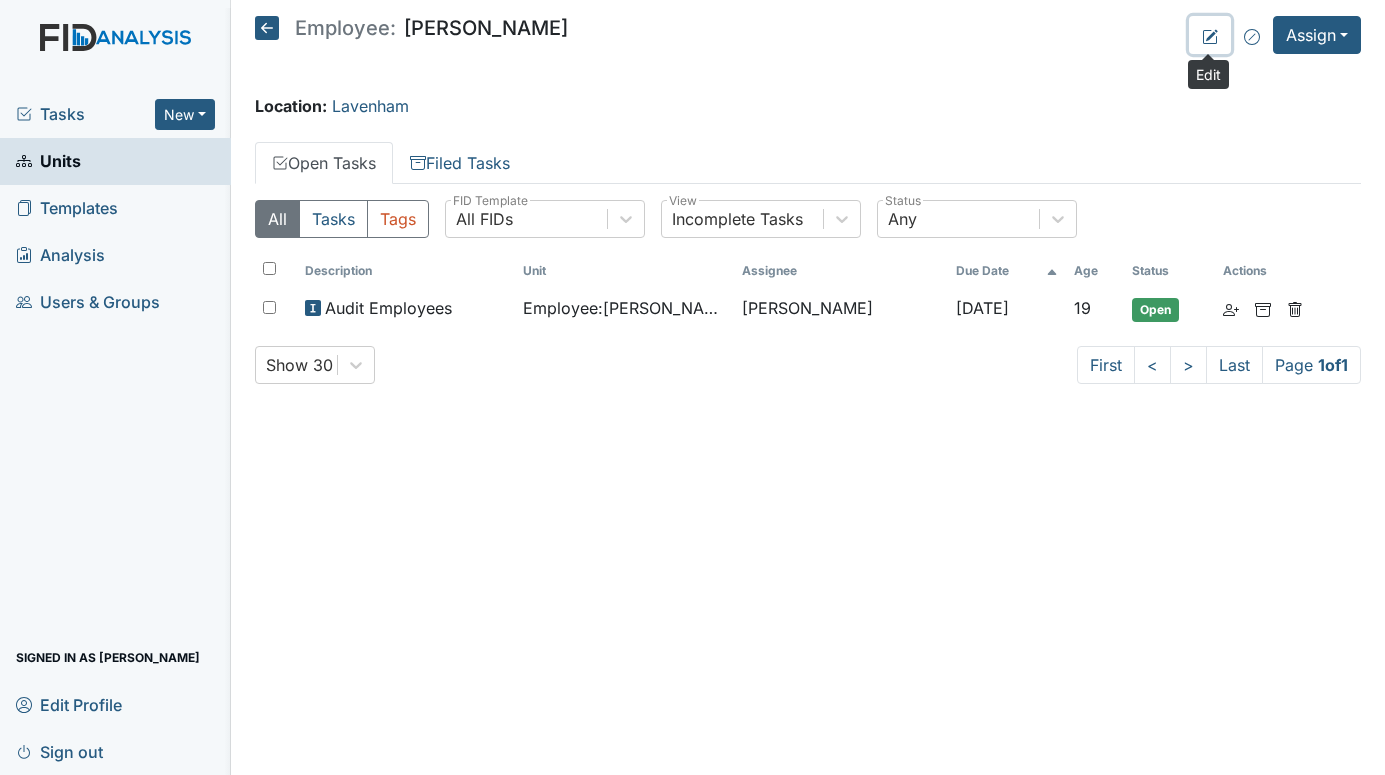 click 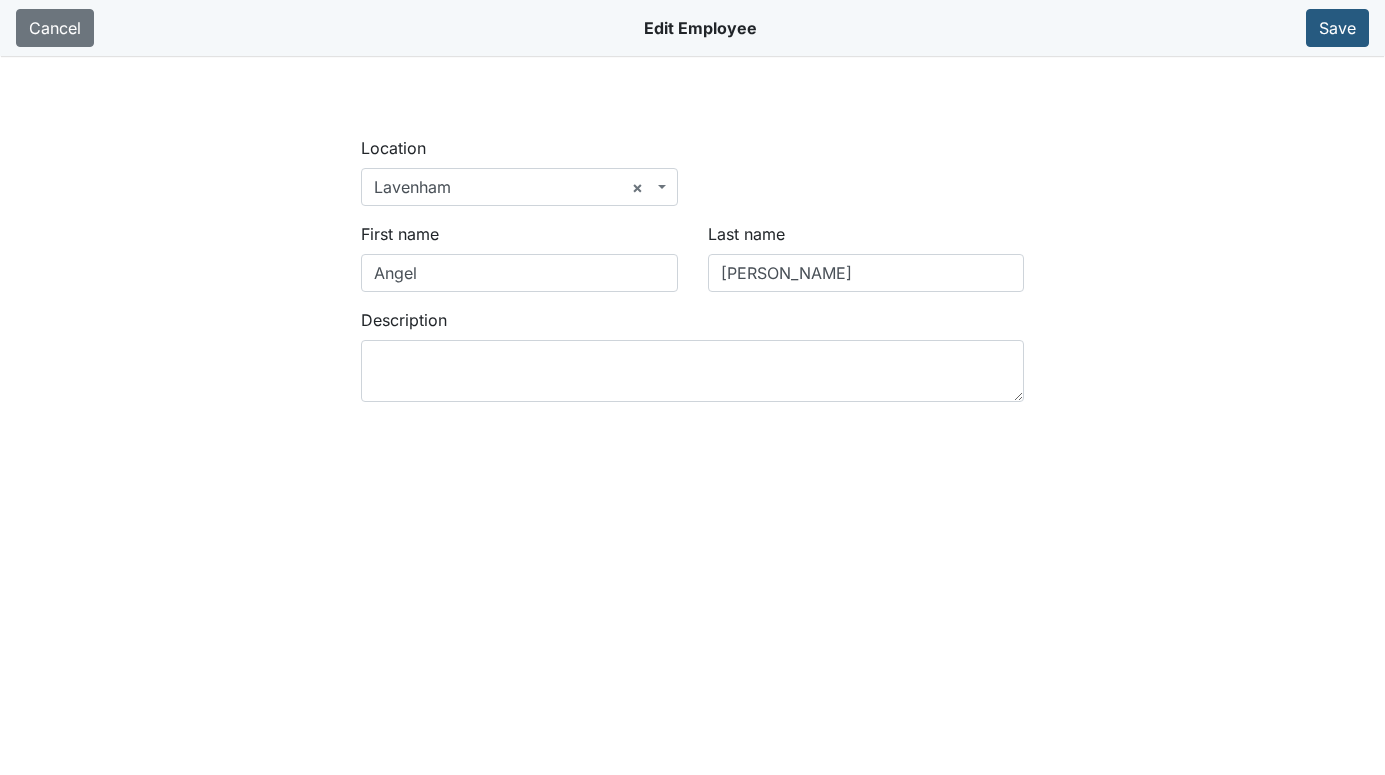 scroll, scrollTop: 0, scrollLeft: 0, axis: both 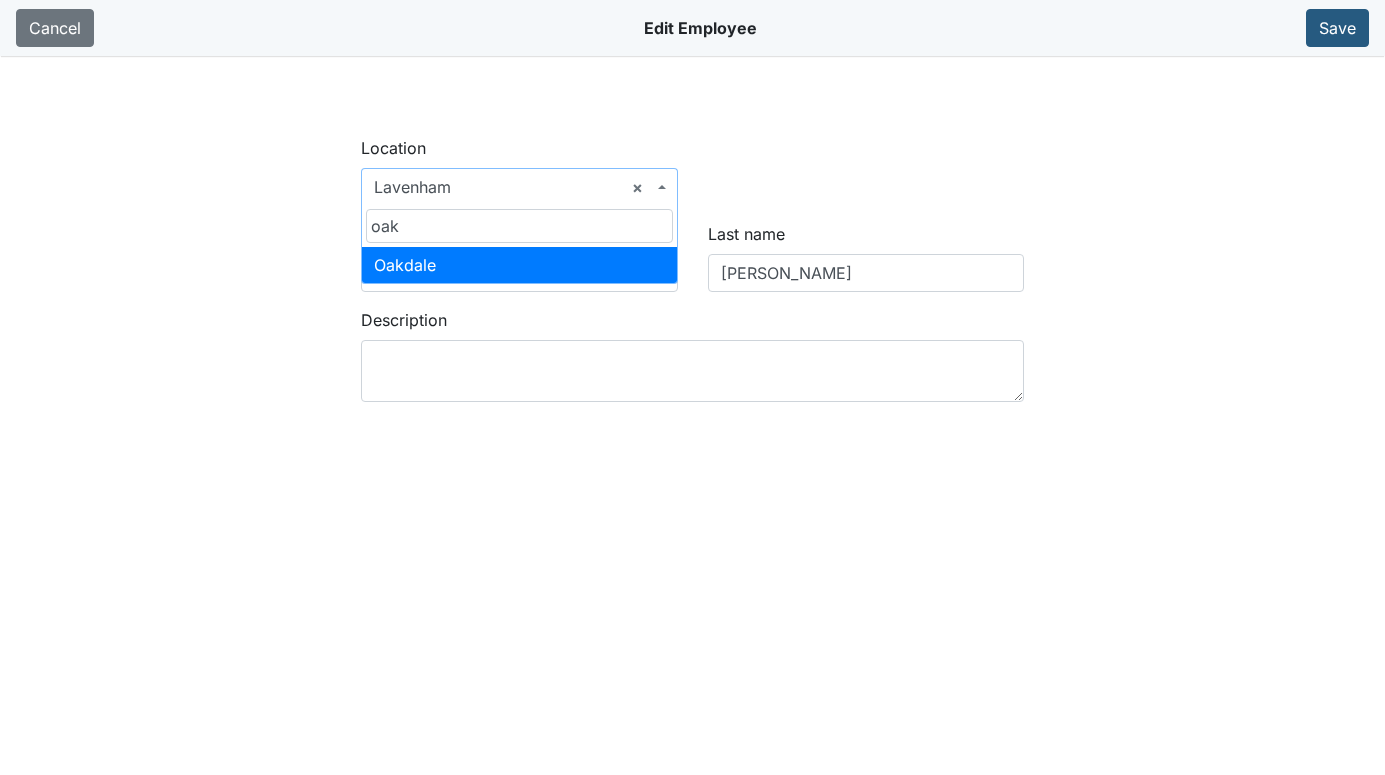 type on "oak" 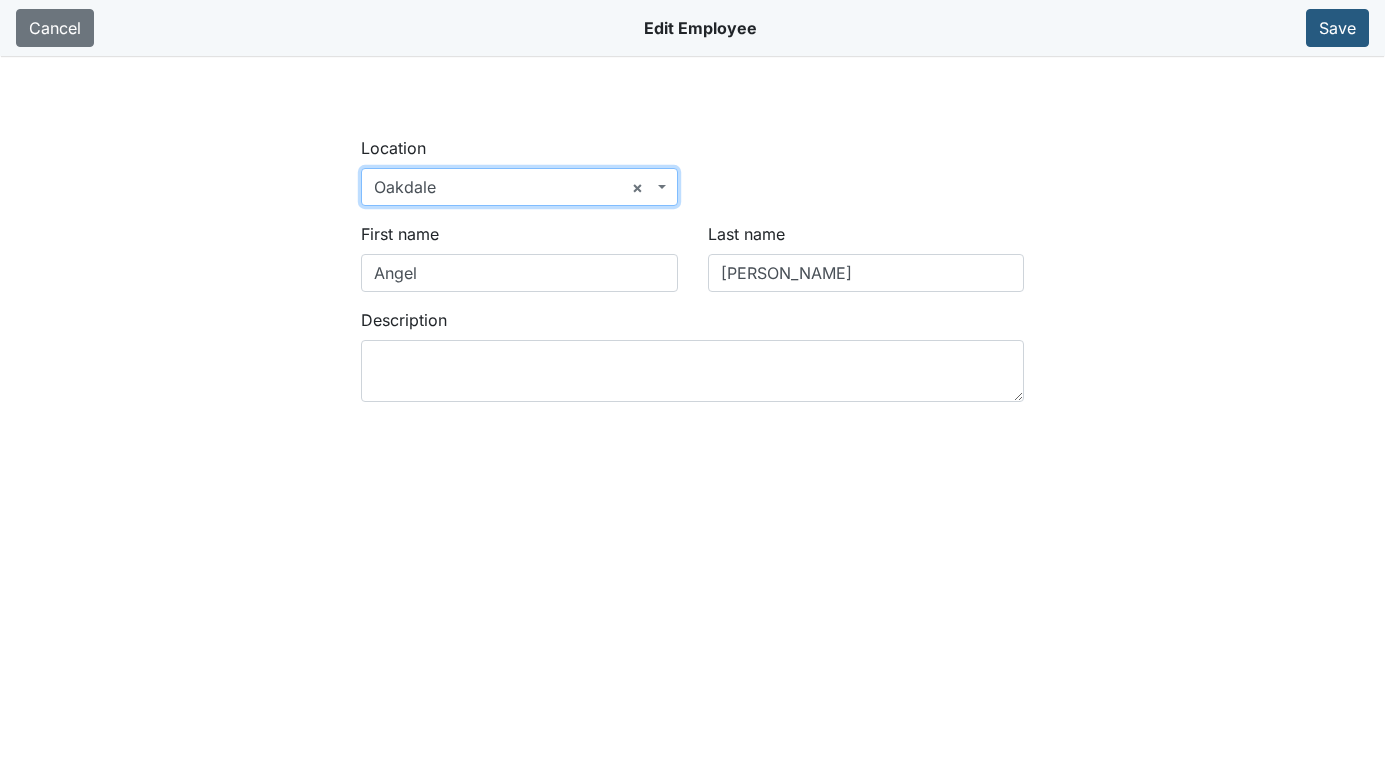 select on "66104579-dac4-40e8-9843-f22e45b4b125" 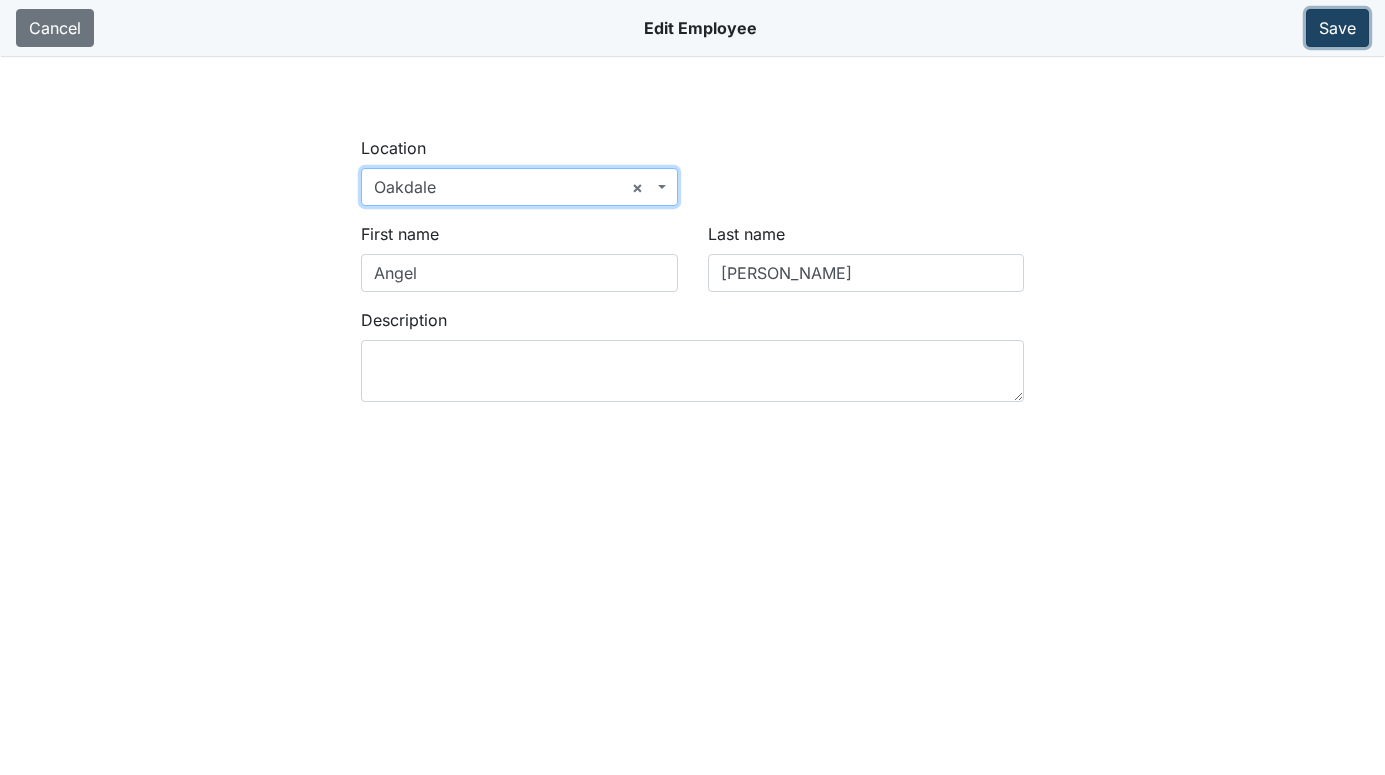 drag, startPoint x: 1332, startPoint y: 23, endPoint x: 1185, endPoint y: 75, distance: 155.92627 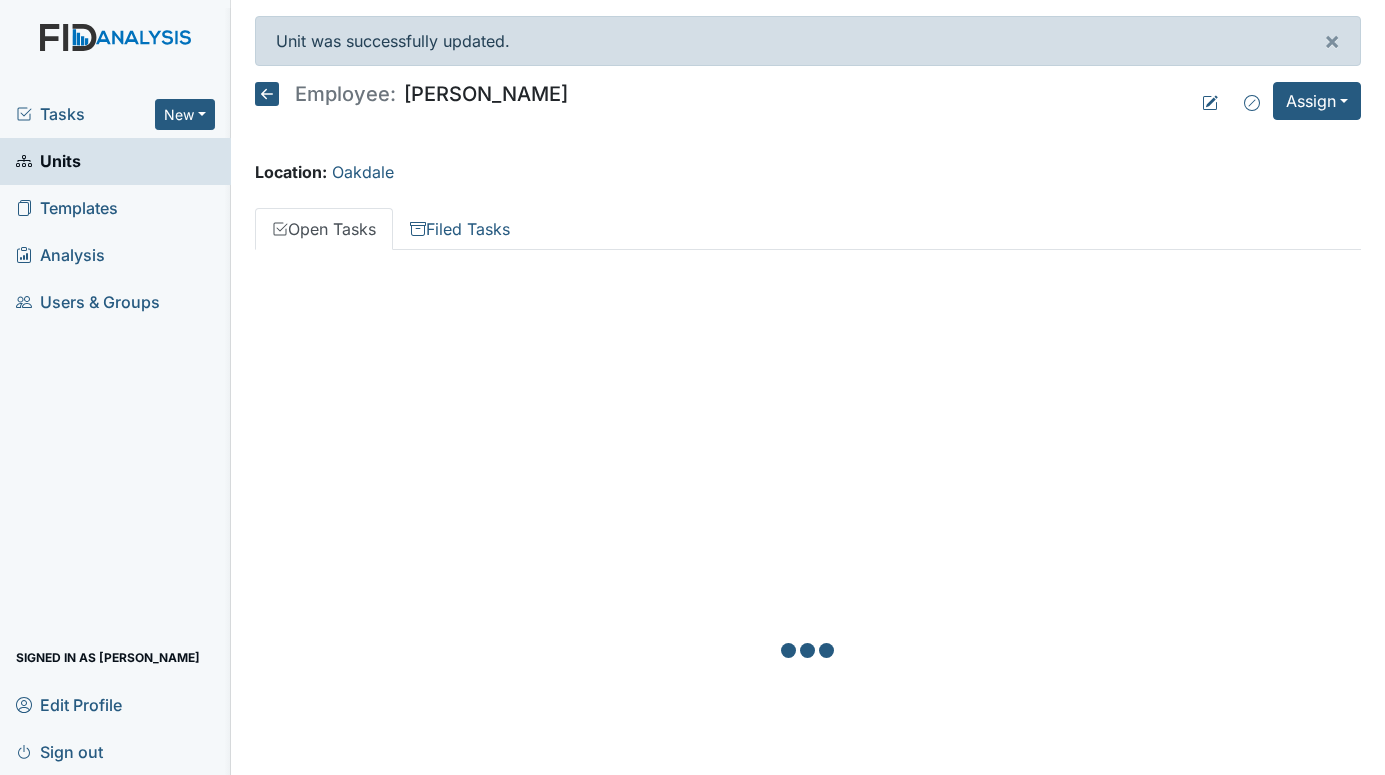 scroll, scrollTop: 0, scrollLeft: 0, axis: both 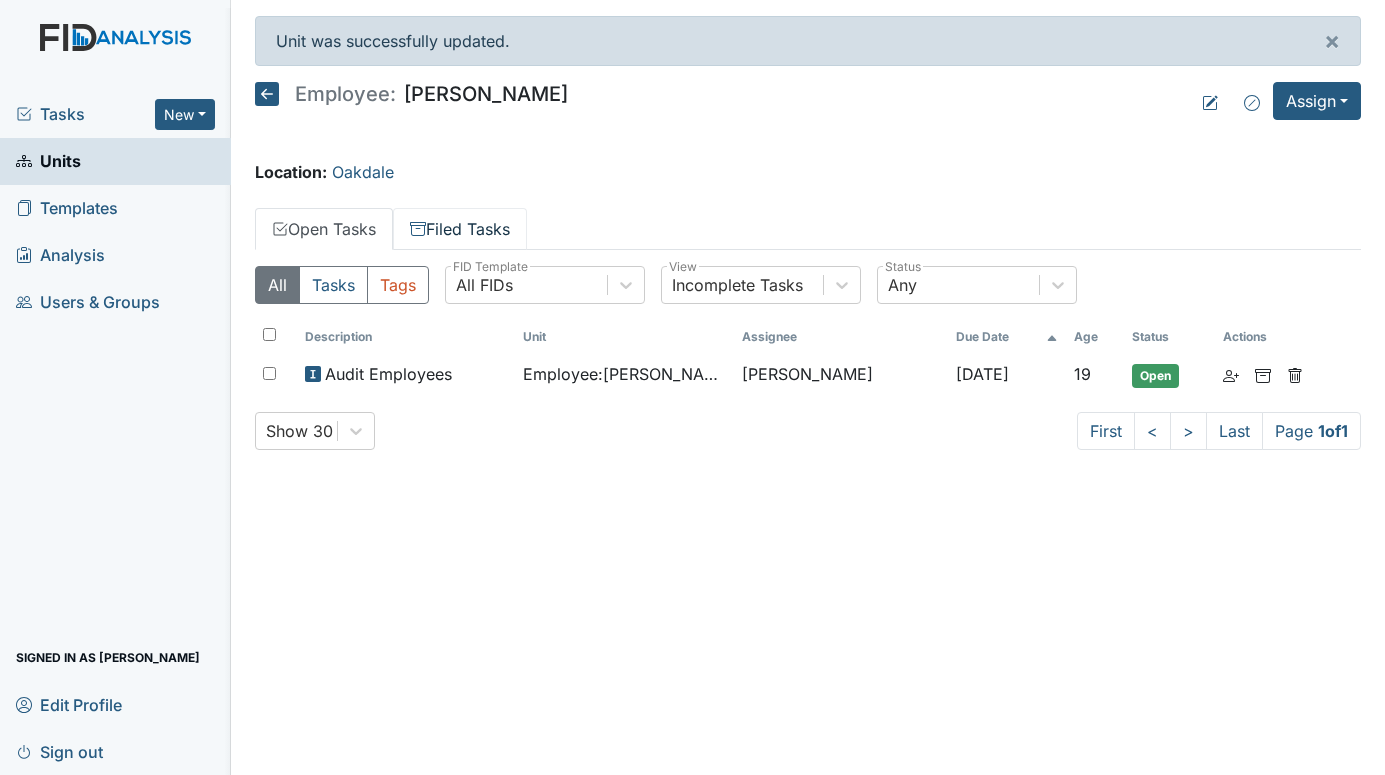 click on "Filed Tasks" at bounding box center (460, 229) 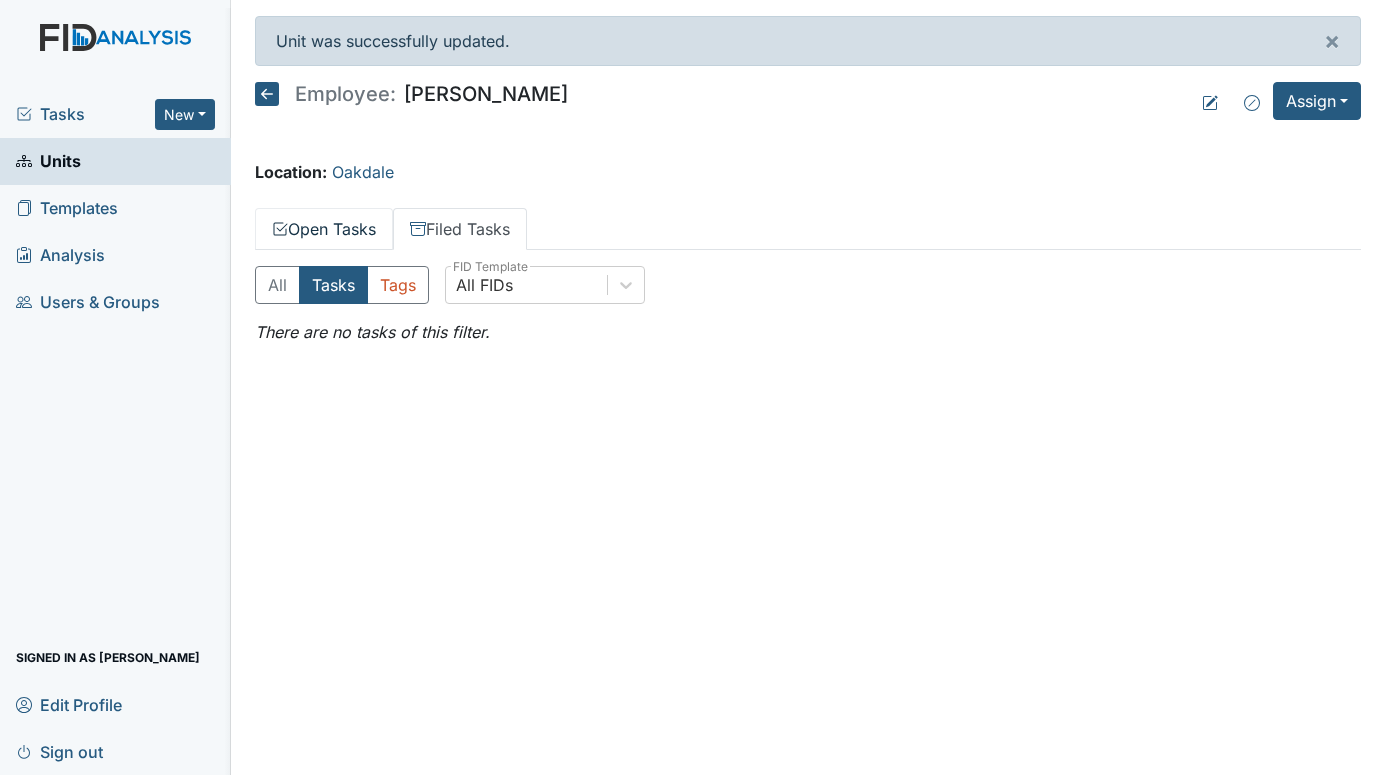 click on "Open Tasks" at bounding box center (324, 229) 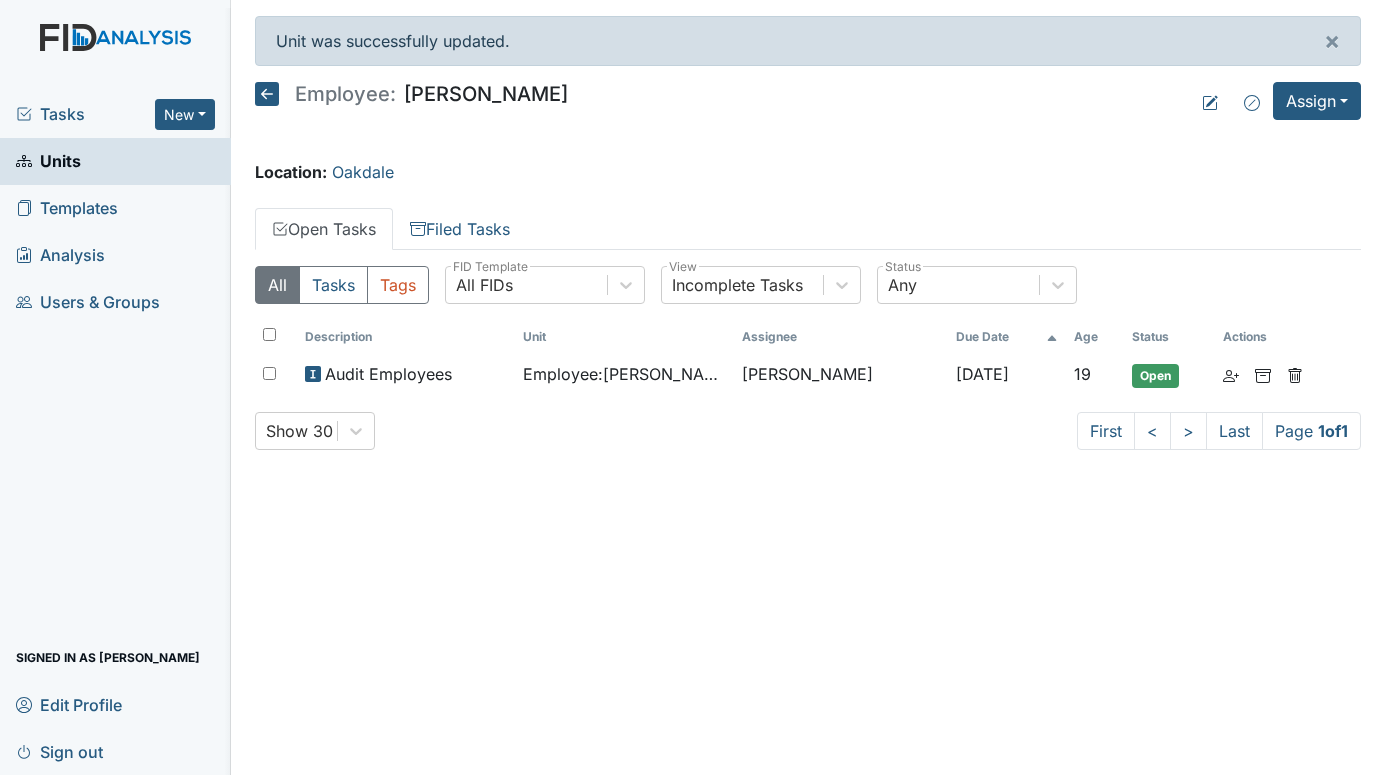 click on "Units" at bounding box center (48, 161) 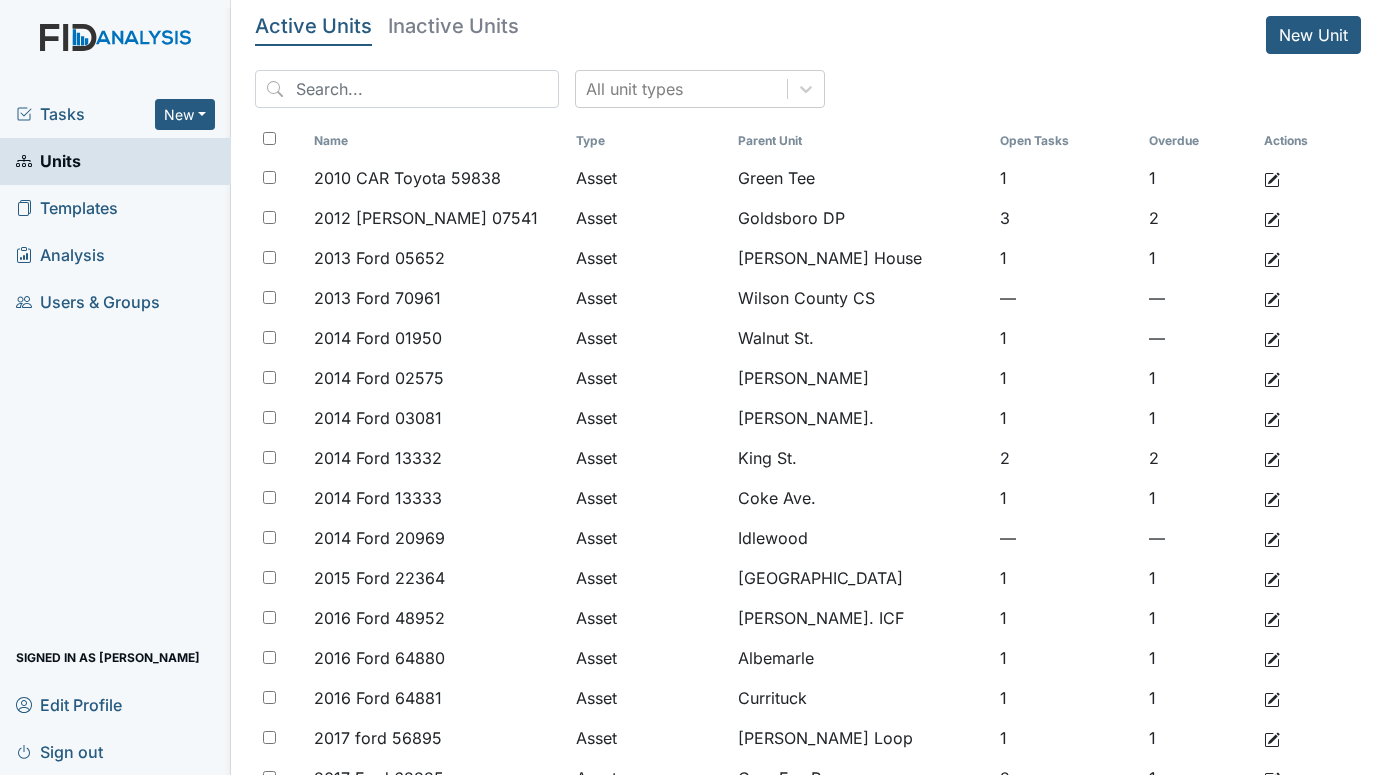 scroll, scrollTop: 0, scrollLeft: 0, axis: both 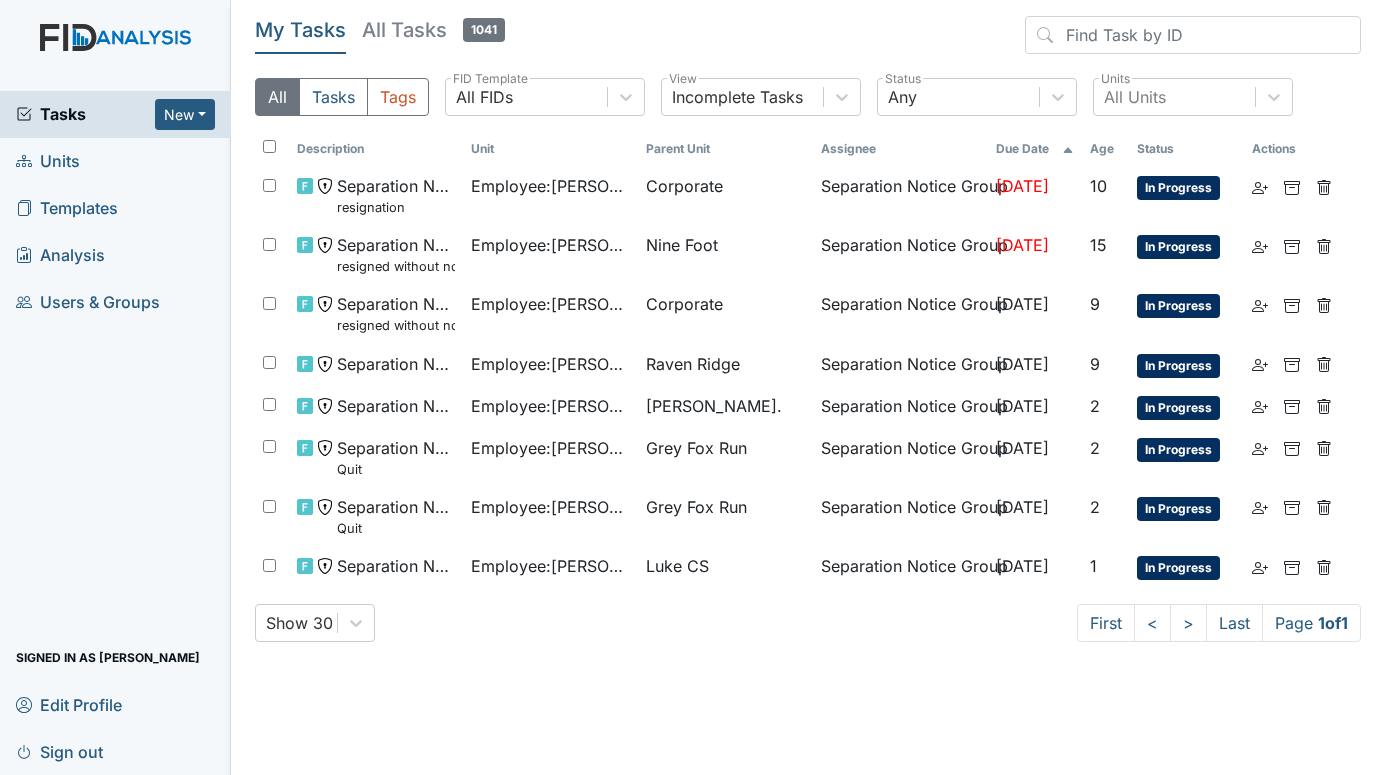 click on "Units" at bounding box center (48, 161) 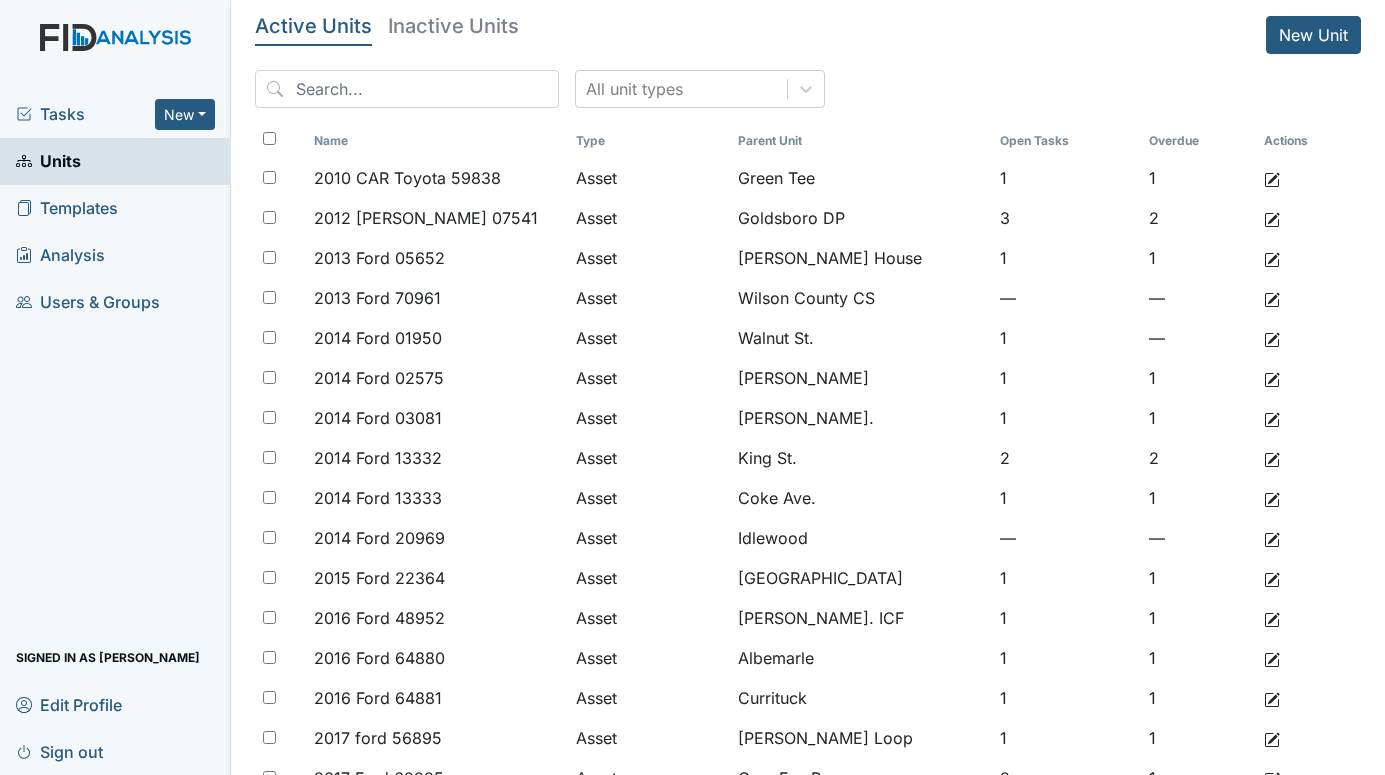 scroll, scrollTop: 0, scrollLeft: 0, axis: both 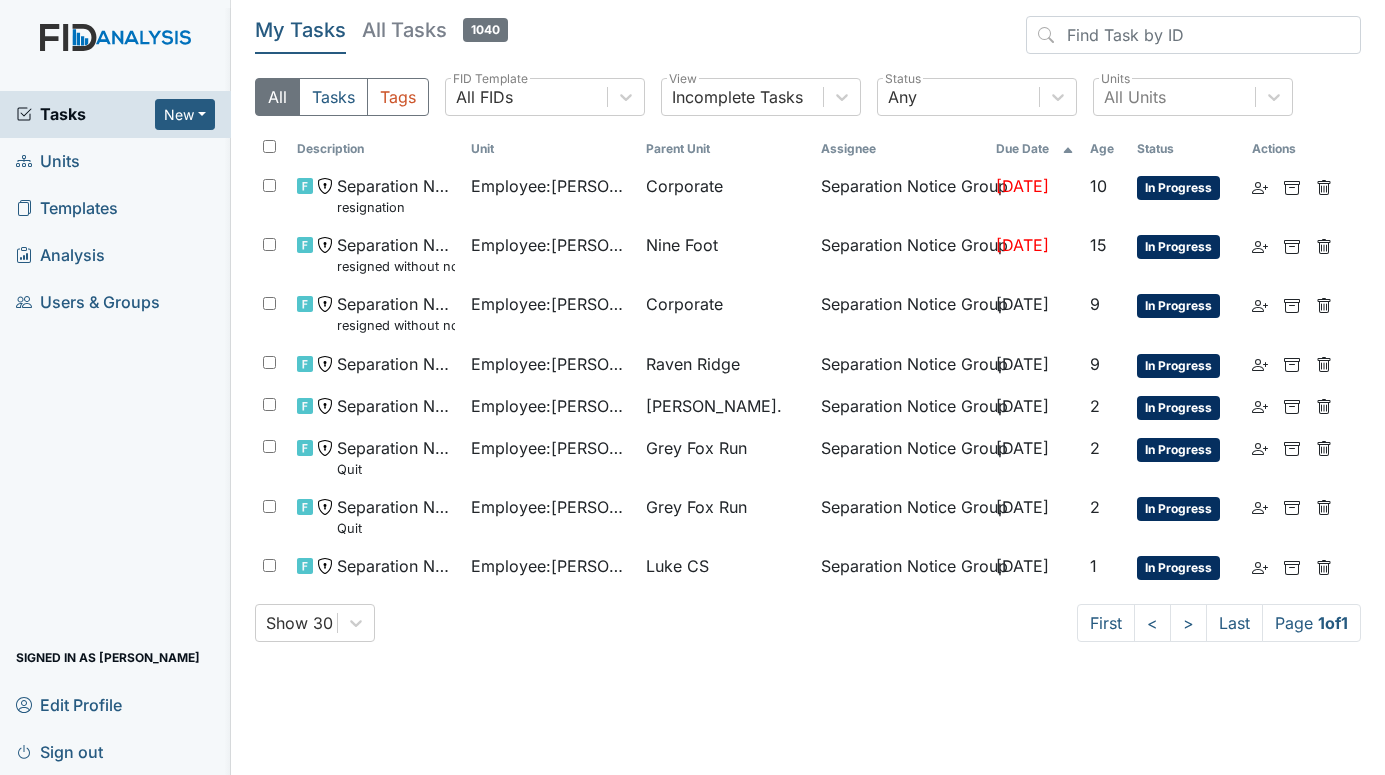 click 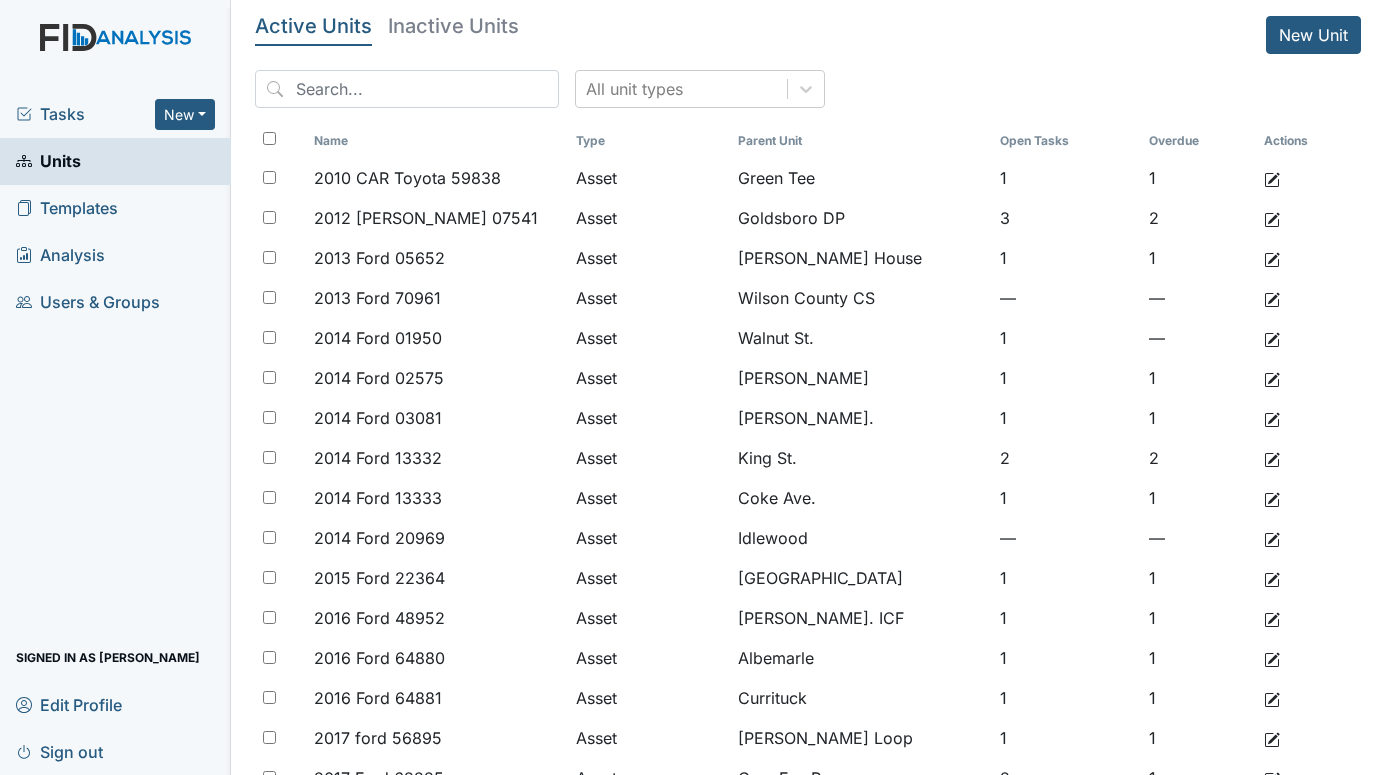 scroll, scrollTop: 0, scrollLeft: 0, axis: both 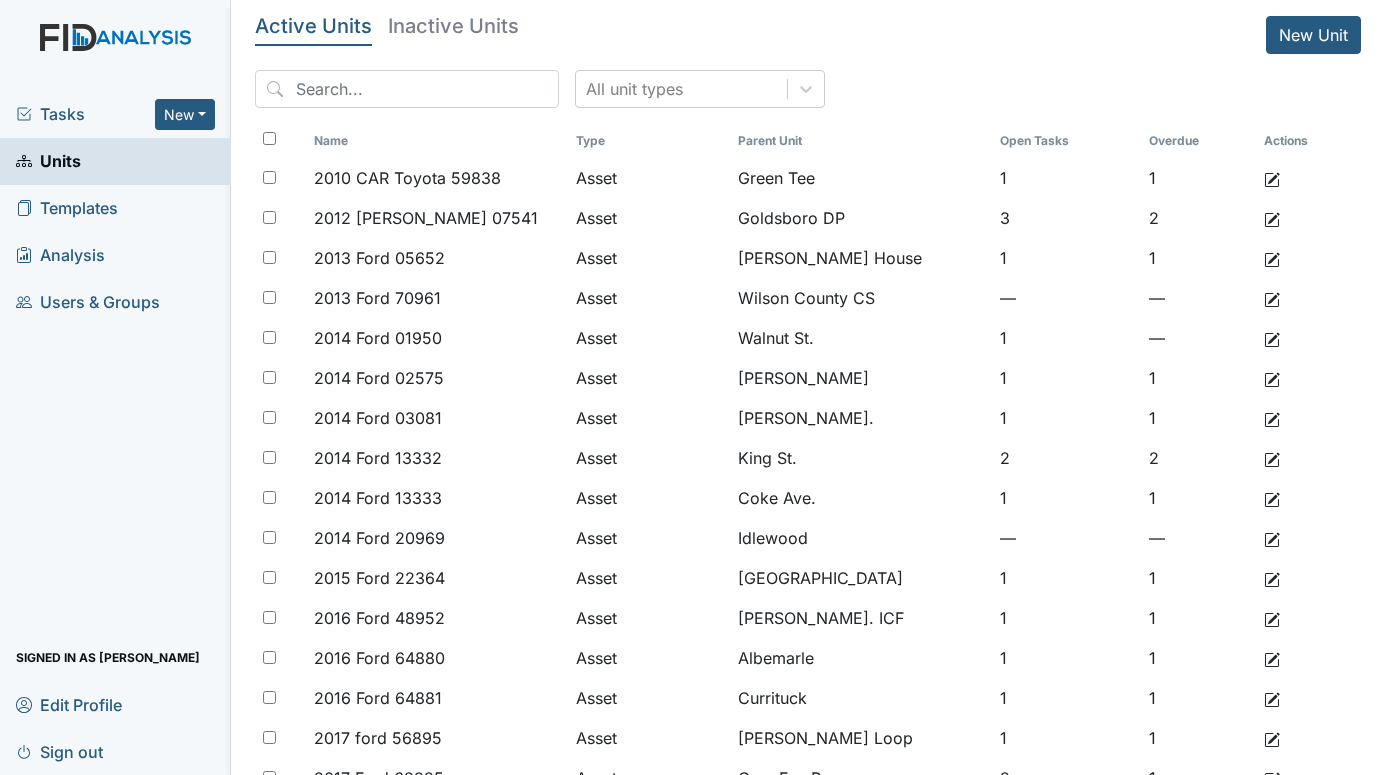 click on "Tasks
New
Form
Inspection
Document
Bundle
Units
Templates
Analysis
Users & Groups
Signed in as Catherine Price
Edit Profile
Sign out" at bounding box center [115, 433] 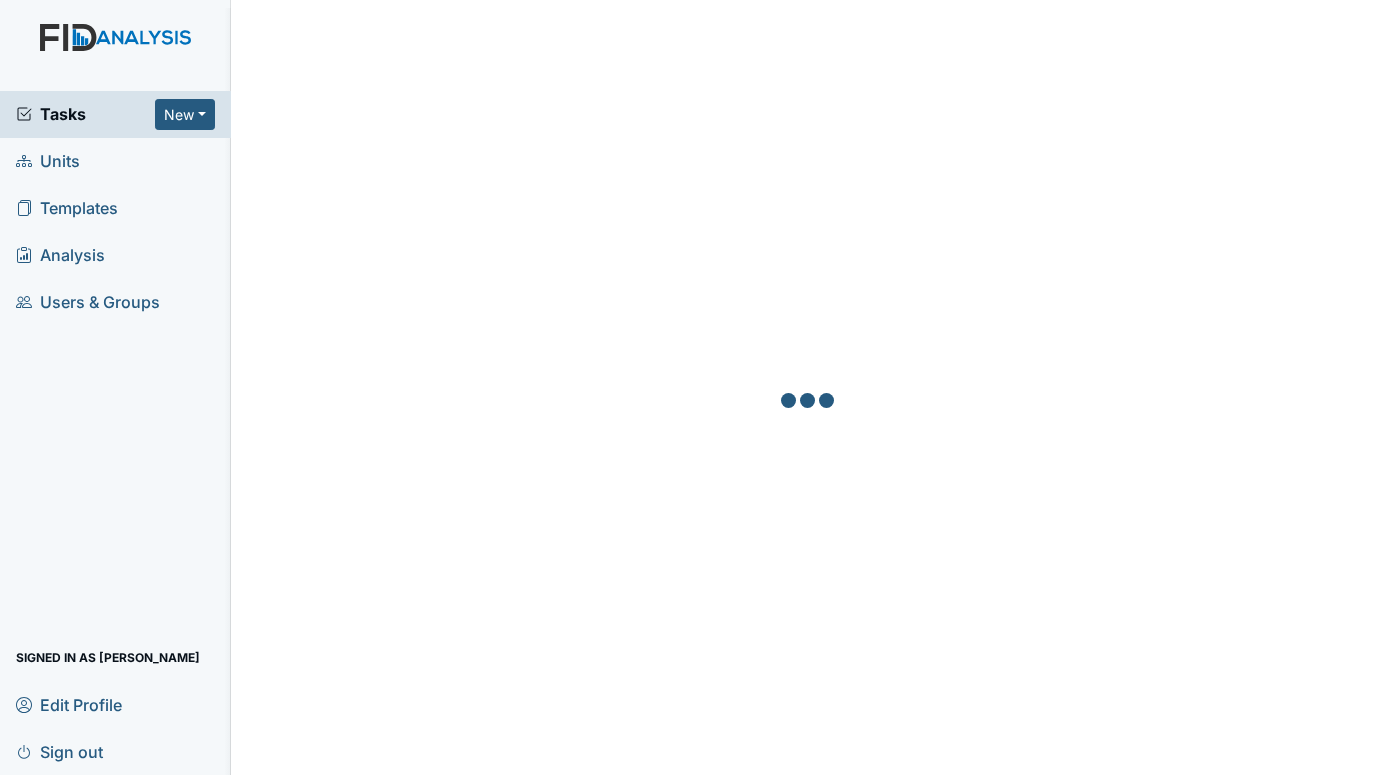 scroll, scrollTop: 0, scrollLeft: 0, axis: both 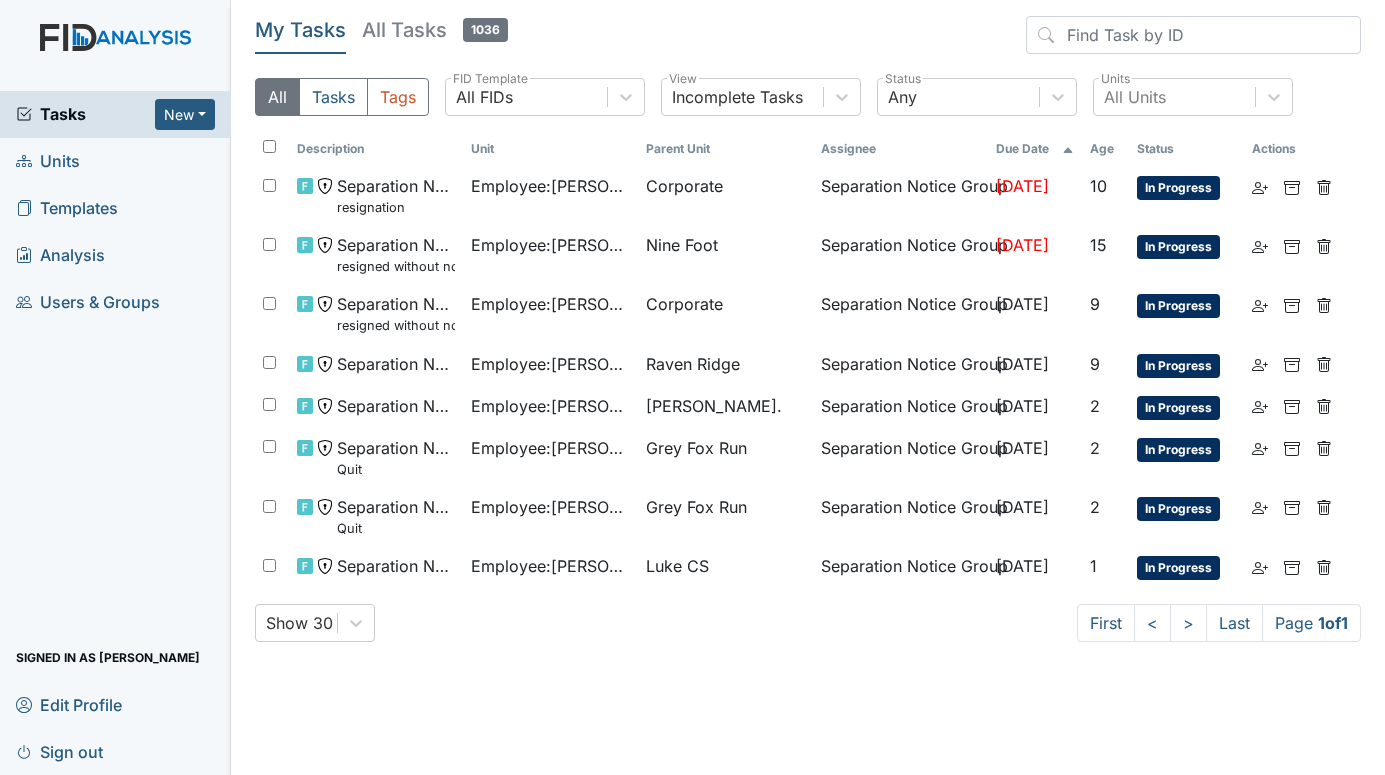 click 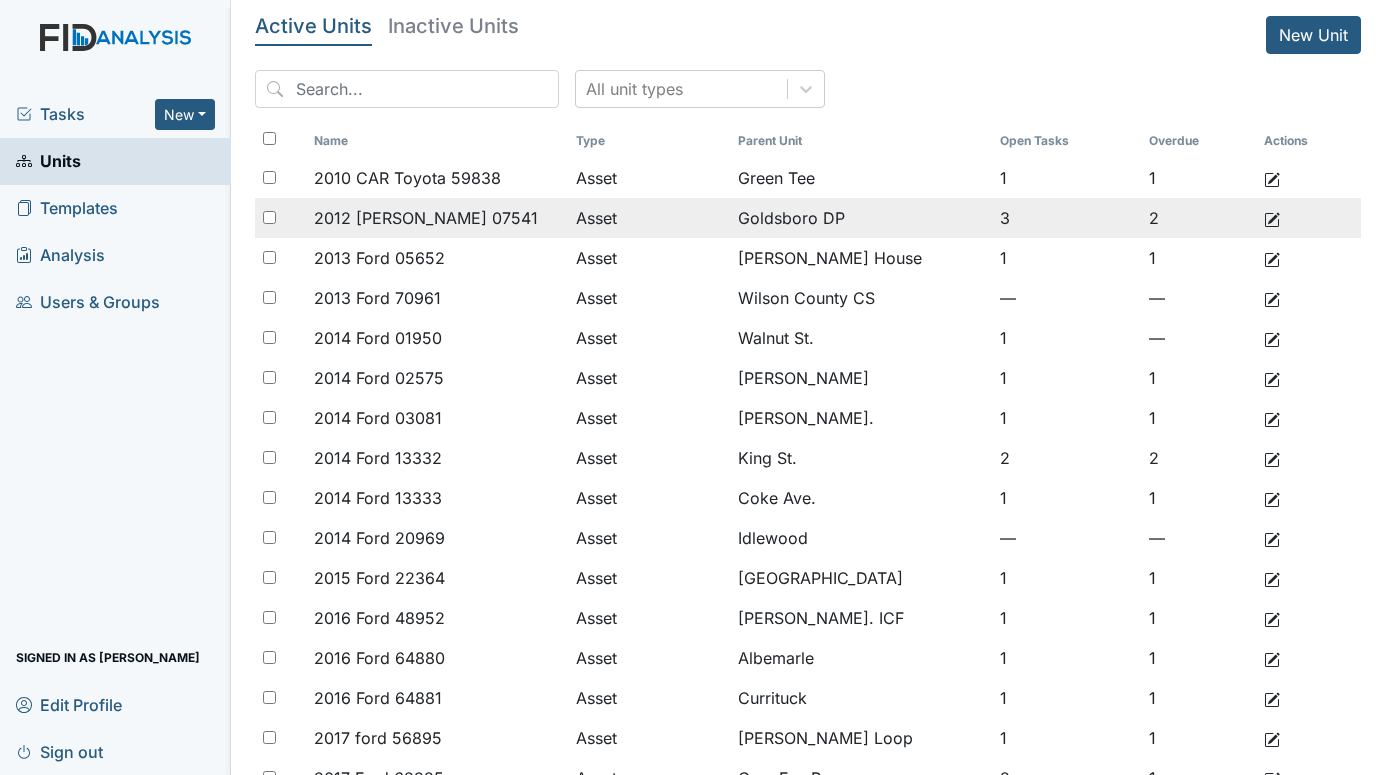 scroll, scrollTop: 0, scrollLeft: 0, axis: both 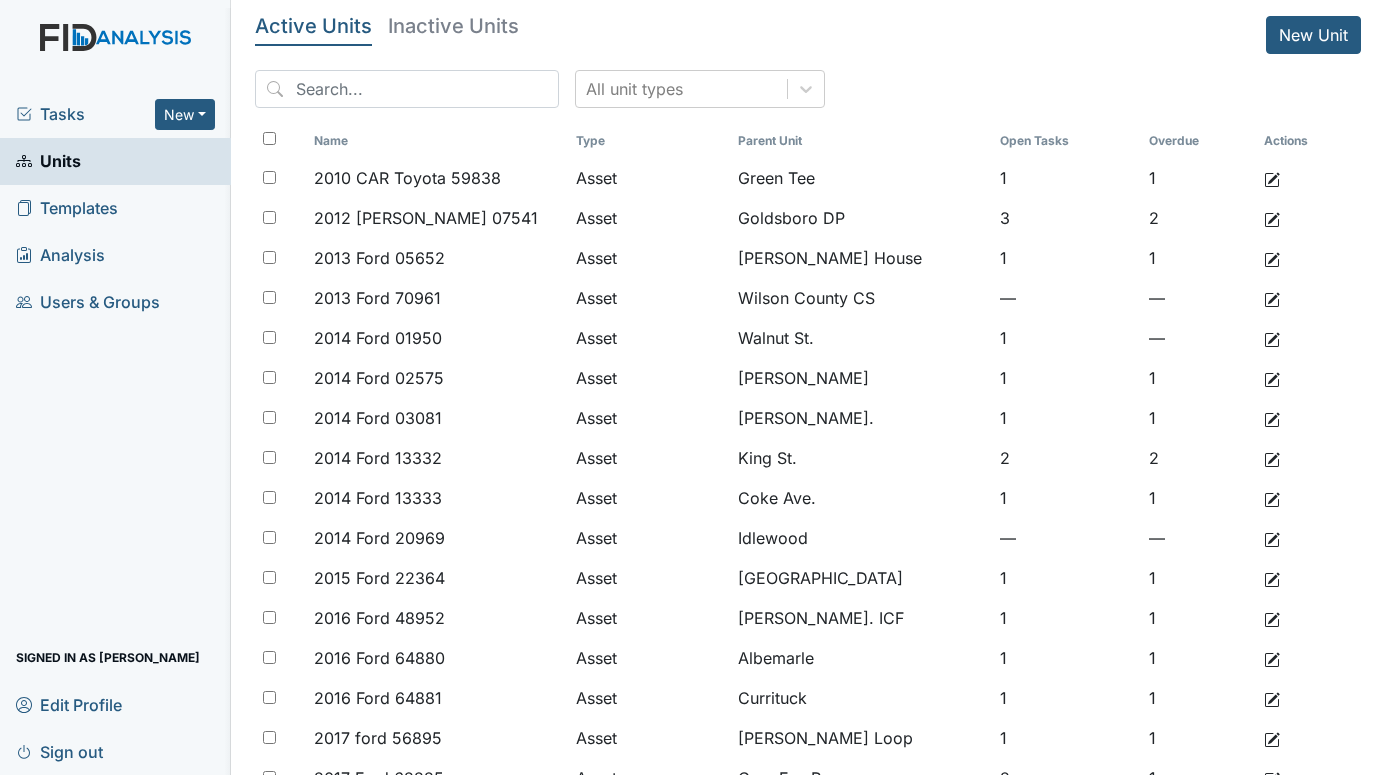 click on "Tasks
New
Form
Inspection
Document
Bundle
Units
Templates
Analysis
Users & Groups
Signed in as Catherine Price
Edit Profile
Sign out" at bounding box center [115, 433] 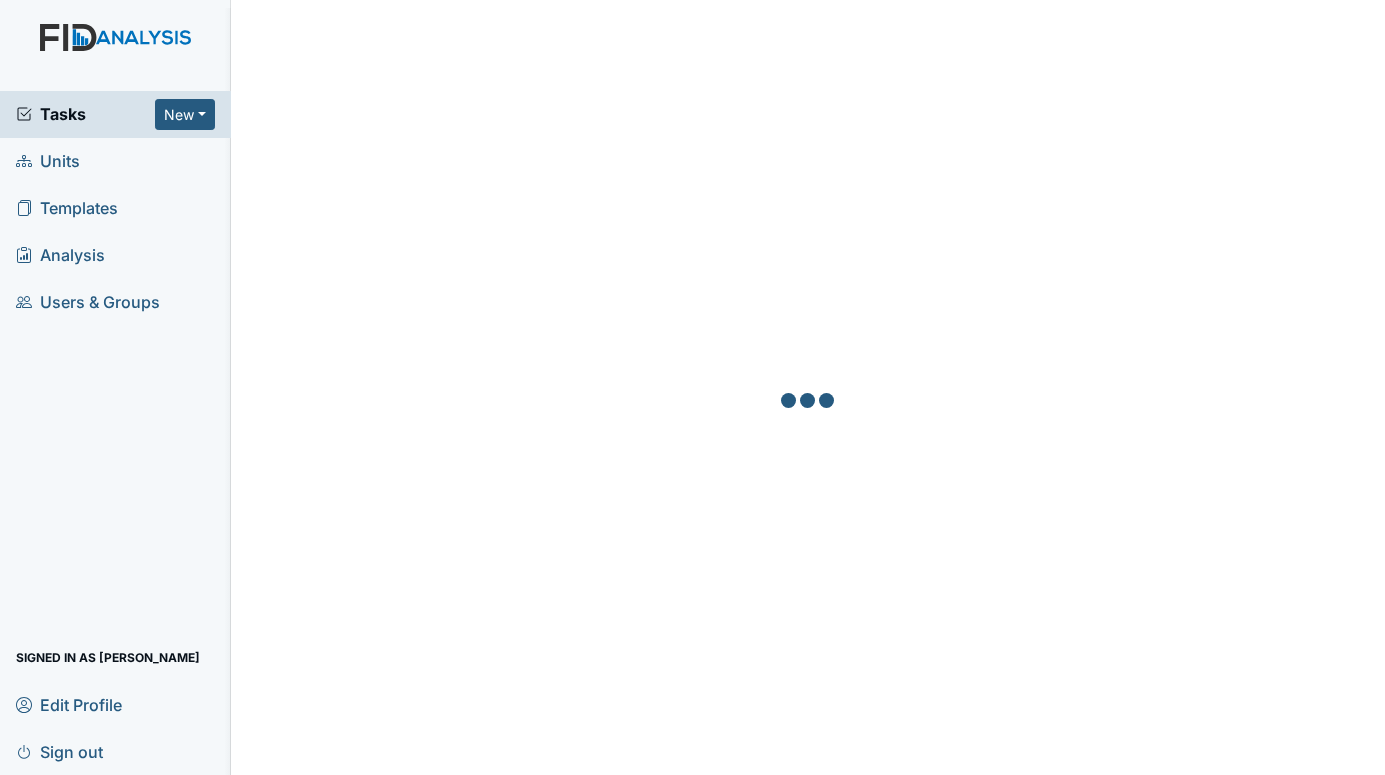 scroll, scrollTop: 0, scrollLeft: 0, axis: both 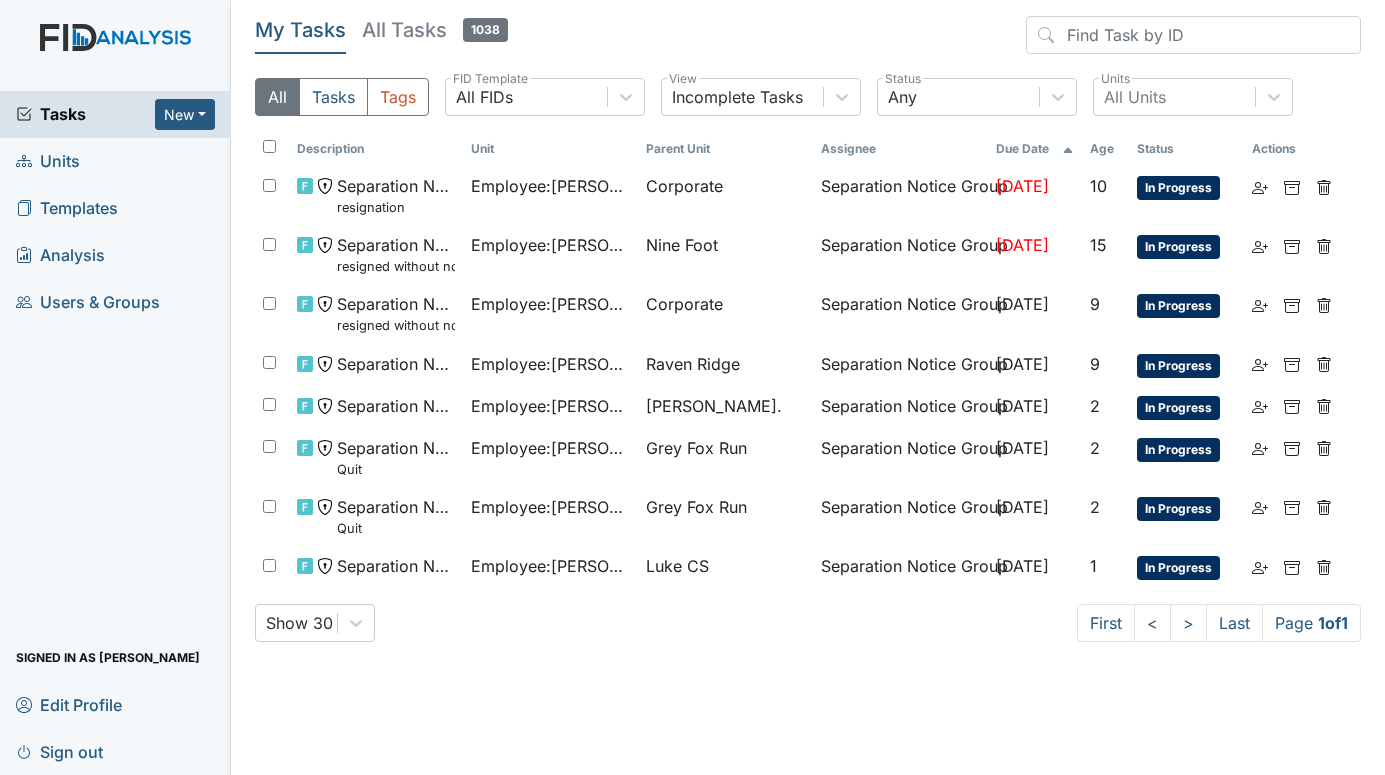 click on "Units" at bounding box center [48, 161] 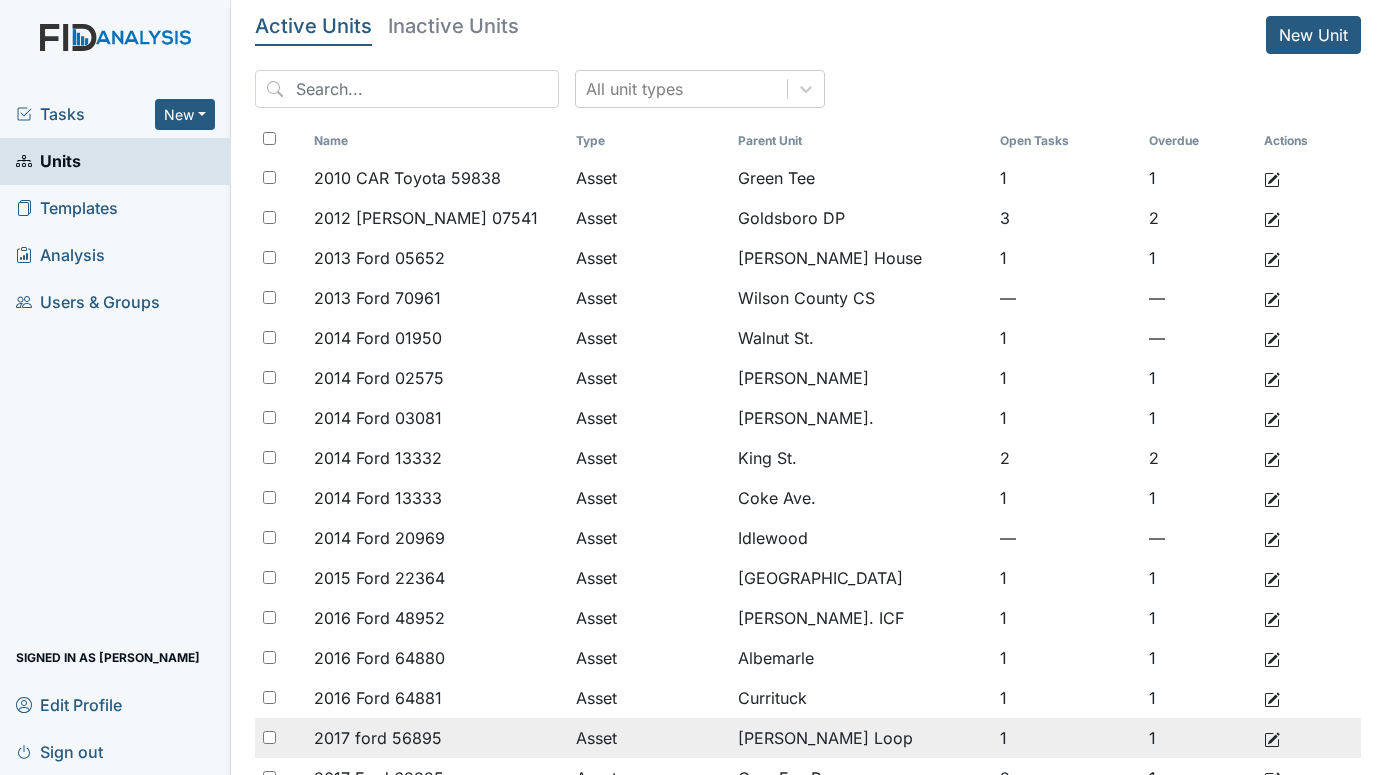 scroll, scrollTop: 0, scrollLeft: 0, axis: both 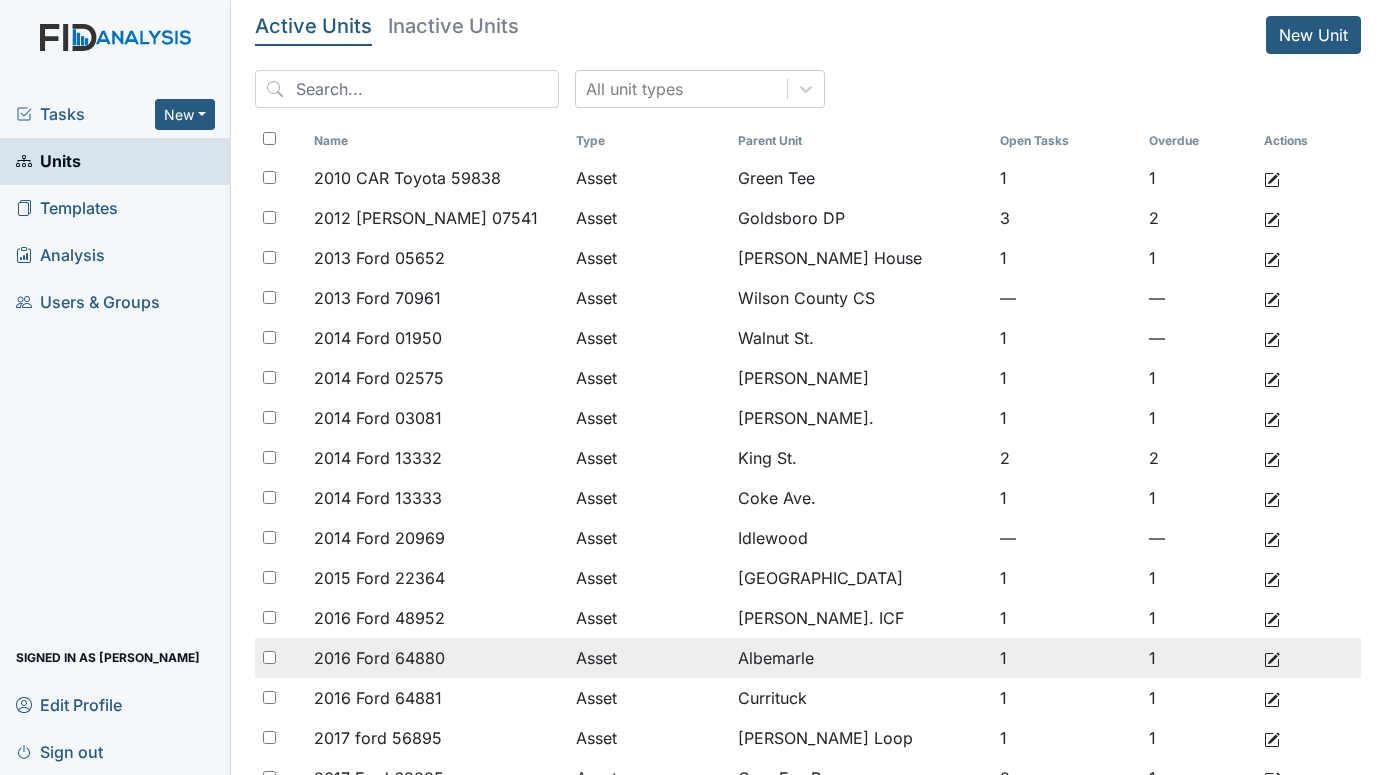 click on "2010  CAR Toyota	59838 Asset Green Tee [DATE]  [PERSON_NAME]	07541 Asset Goldsboro DP [DATE]	Ford	05652 Asset [PERSON_NAME] House [DATE]	Ford	70961 Asset [GEOGRAPHIC_DATA] — — 2014	Ford	01950 Asset Walnut St. 1 — 2014	Ford	02575 Asset [PERSON_NAME] [DATE]	Ford	03081 Asset [PERSON_NAME]. [DATE]	Ford	[STREET_ADDRESS][DATE]	Ford	[STREET_ADDRESS][DATE]	Ford	20969 Asset Idlewood — — 2015	Ford	22364 Asset [GEOGRAPHIC_DATA] [DATE]	Ford	48952 Asset Luke St. ICF [DATE]	Ford	64880 Asset Albemarle [DATE]	Ford	64881 Asset Currituck [DATE] ford 56895 Asset [PERSON_NAME] Loop [DATE]	Ford	62225 Asset Grey Fox Run [DATE]	Ford	67435 Asset Twin Acres [DATE]	Ford	67436 Asset Slatestone [DATE]	Ford	67437 Asset Chowan ICF [DATE] ford [STREET_ADDRESS][PERSON_NAME][DATE]	Ford	17643 Asset Edgewood [DATE]	Ford	[STREET_ADDRESS][PERSON_NAME] Camden [DATE]	Ford	[STREET_ADDRESS] [DATE]	Ford	17646 Asset Oakdale [DATE]	Ford	17647 Asset Lavenham [DATE]	Ford	95041 Asset Deerfield [DATE] ford 27549 Asset 1 1" at bounding box center (808, 1158) 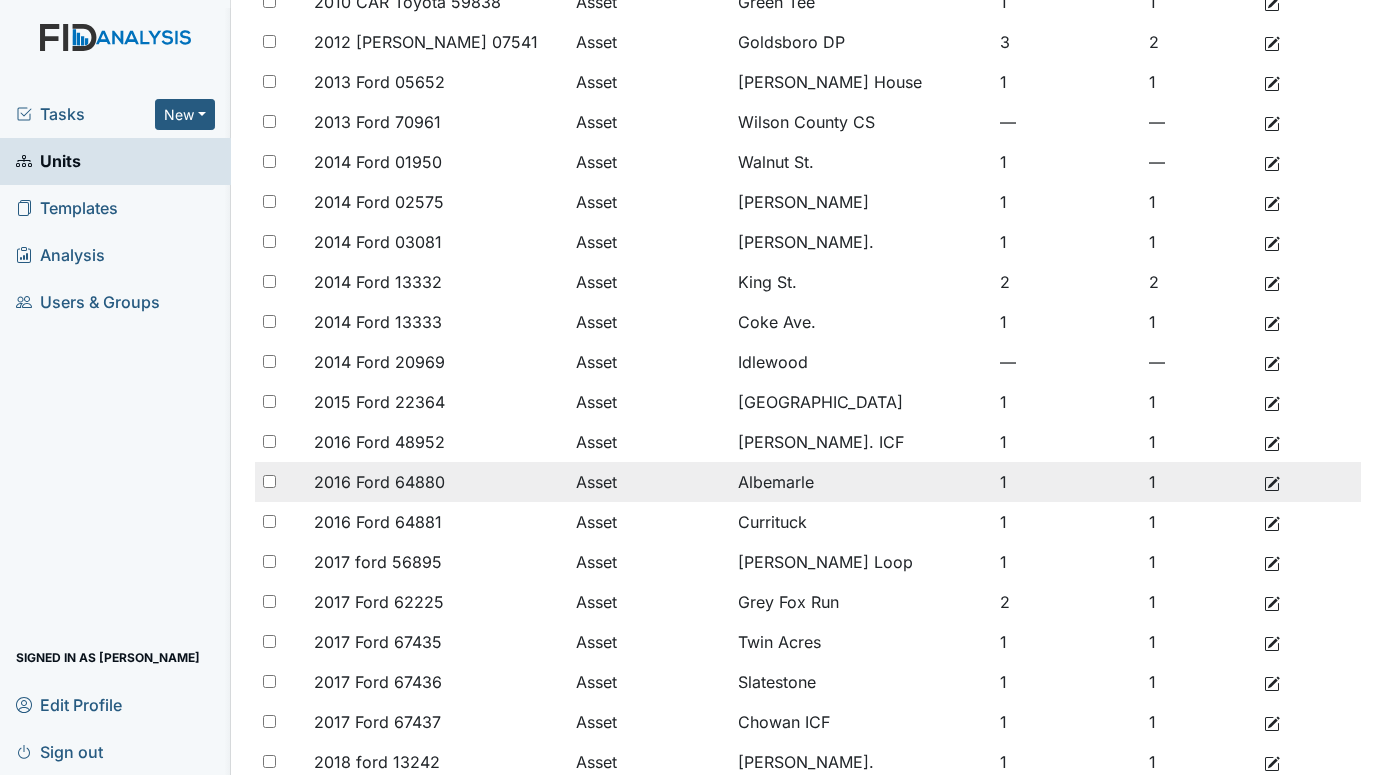 scroll, scrollTop: 300, scrollLeft: 0, axis: vertical 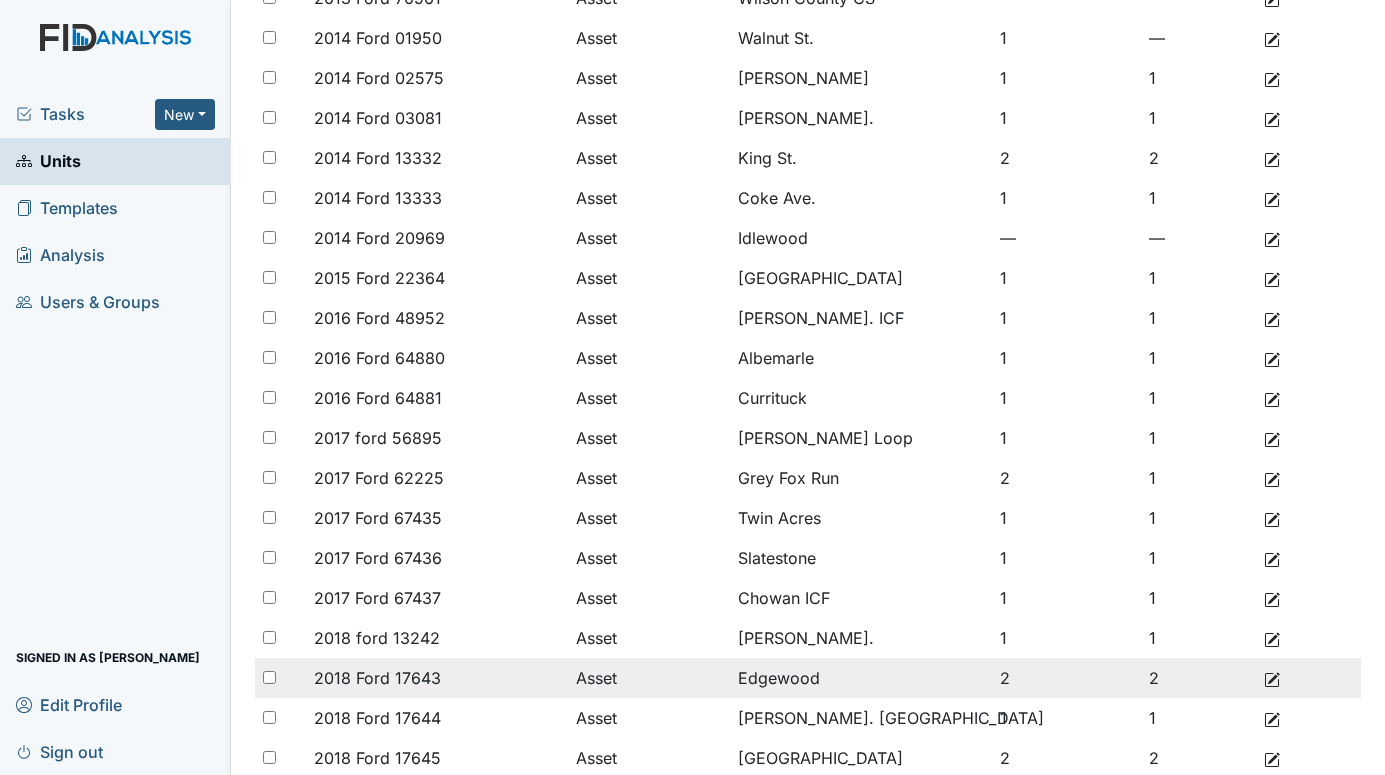 drag, startPoint x: 1136, startPoint y: 678, endPoint x: 1129, endPoint y: 686, distance: 10.630146 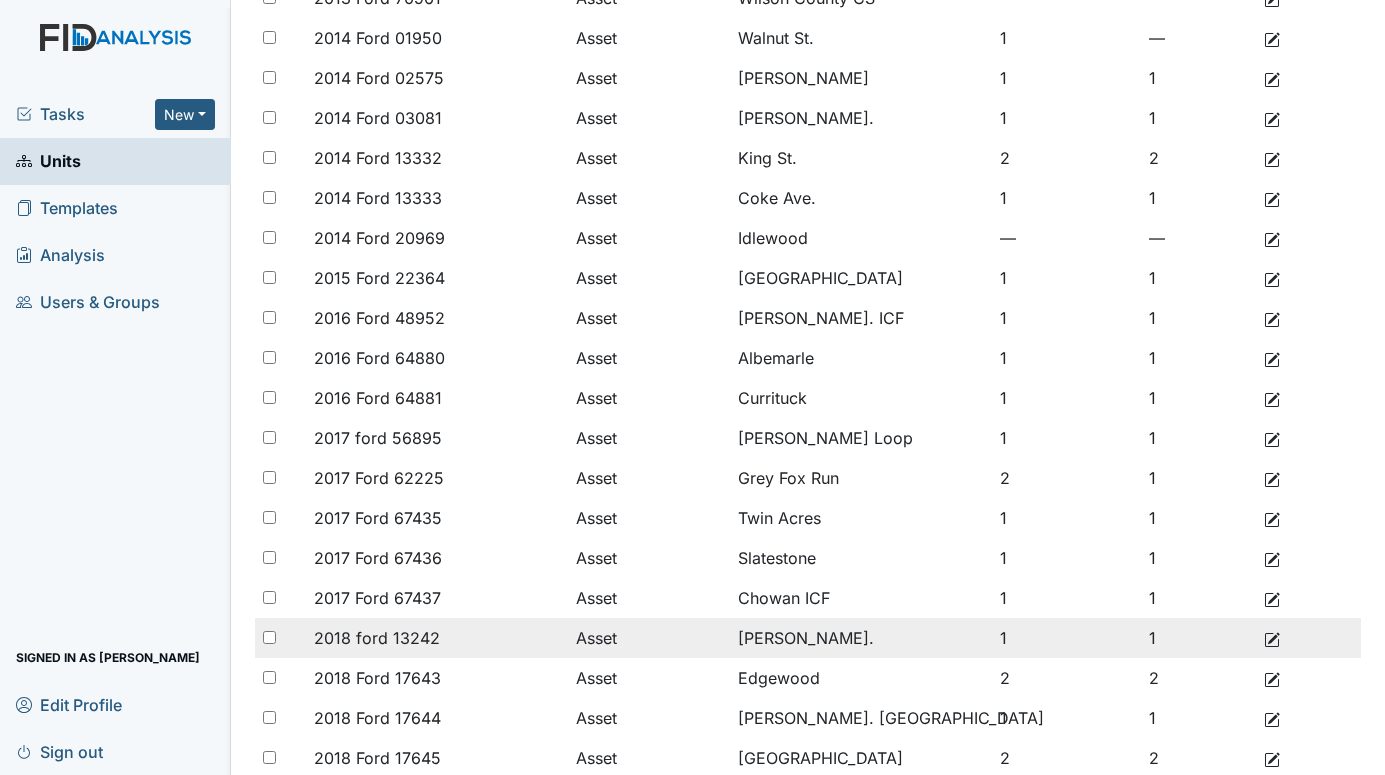 click on "2" at bounding box center (1198, 678) 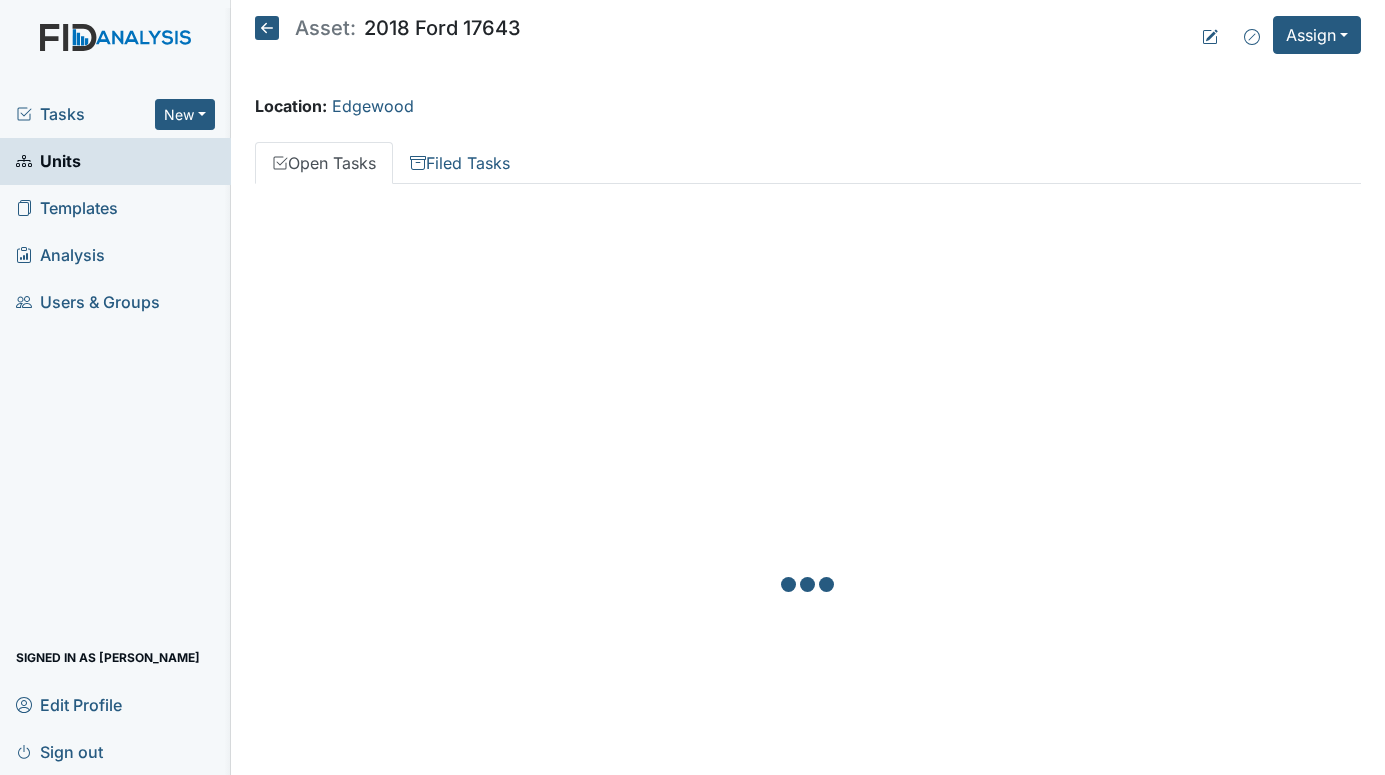 scroll, scrollTop: 0, scrollLeft: 0, axis: both 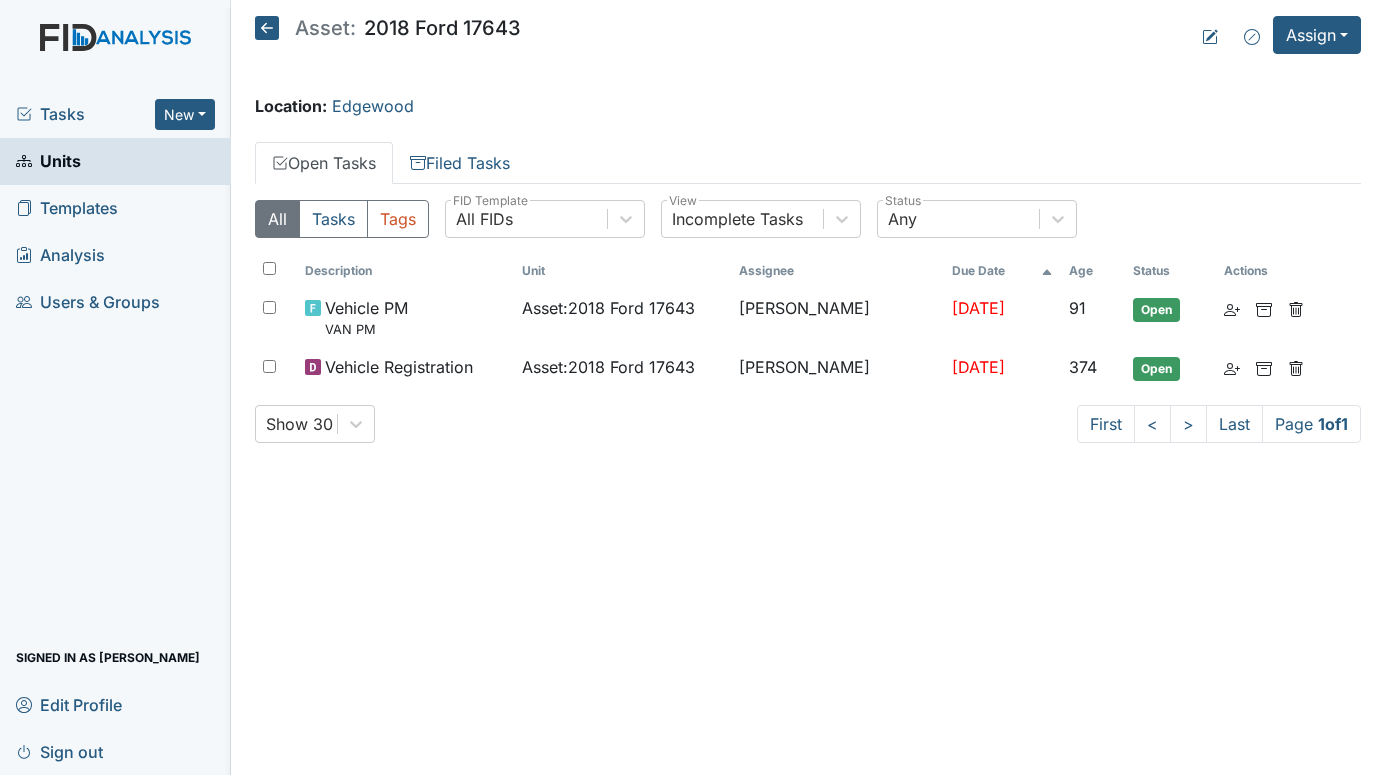 drag, startPoint x: 0, startPoint y: 0, endPoint x: 1127, endPoint y: 686, distance: 1319.3654 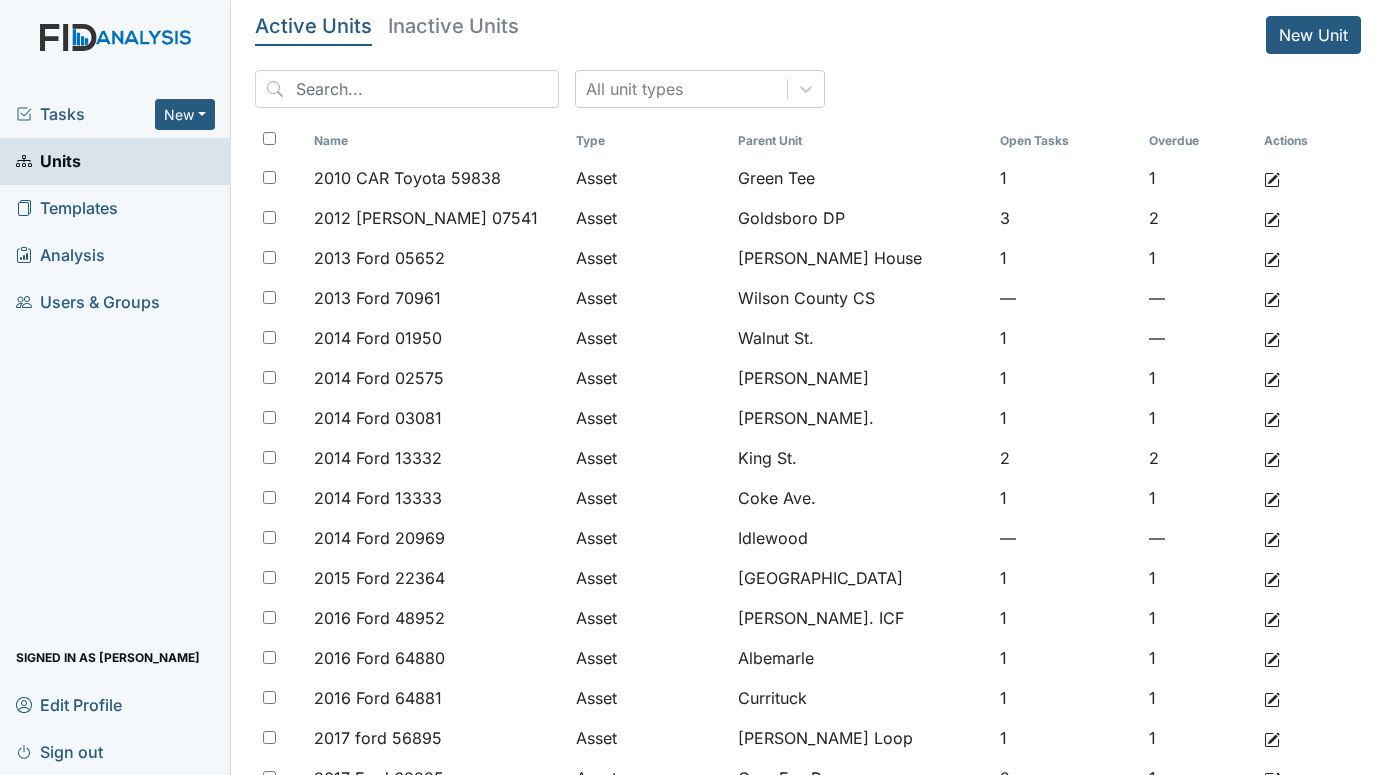 scroll, scrollTop: 0, scrollLeft: 0, axis: both 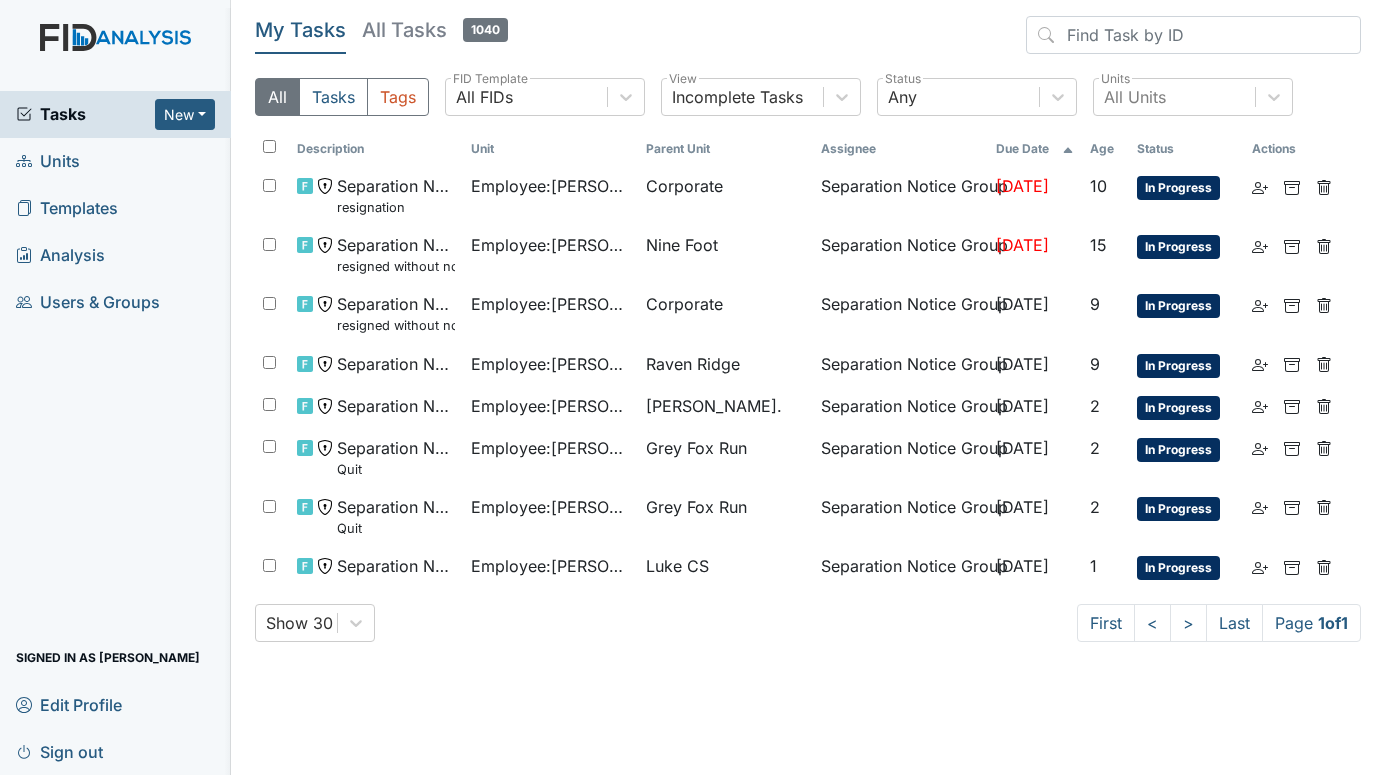 click on "Units" at bounding box center [48, 161] 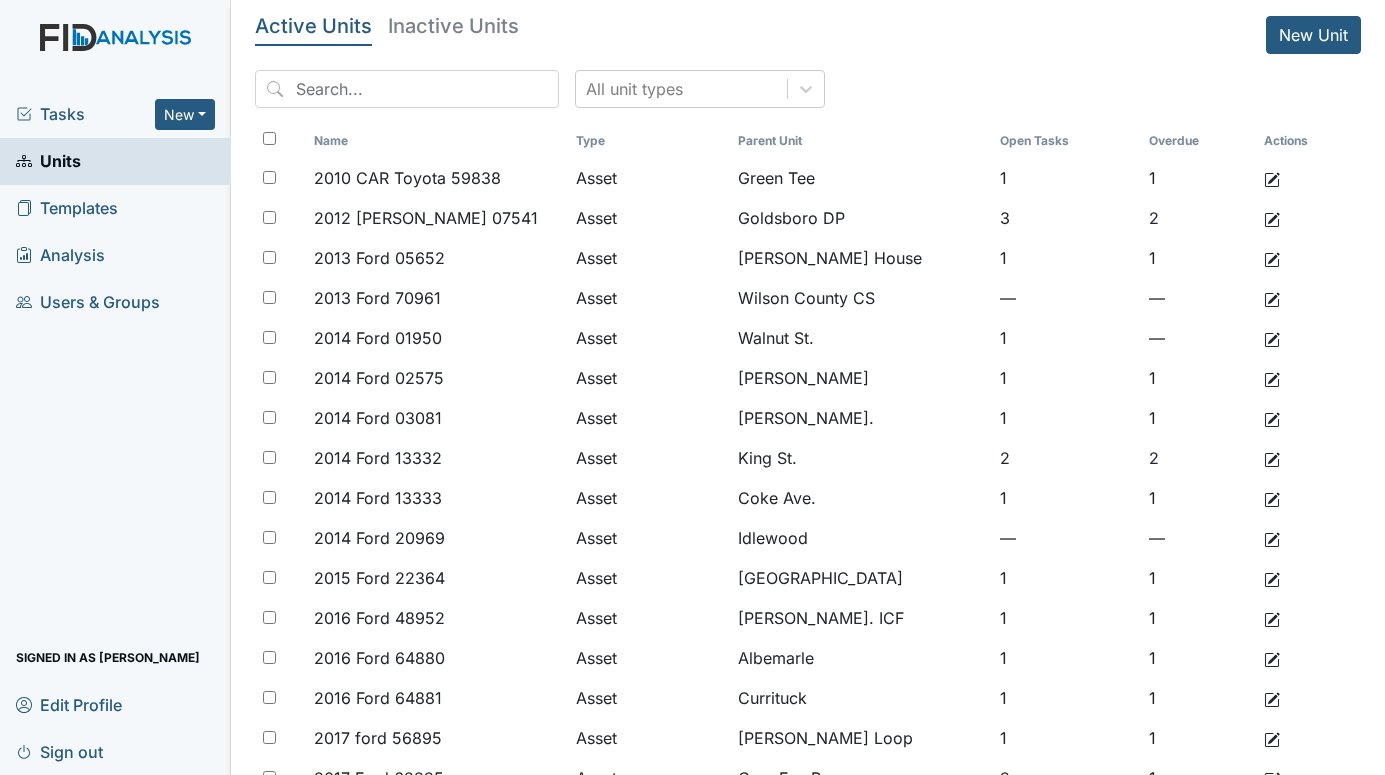 scroll, scrollTop: 0, scrollLeft: 0, axis: both 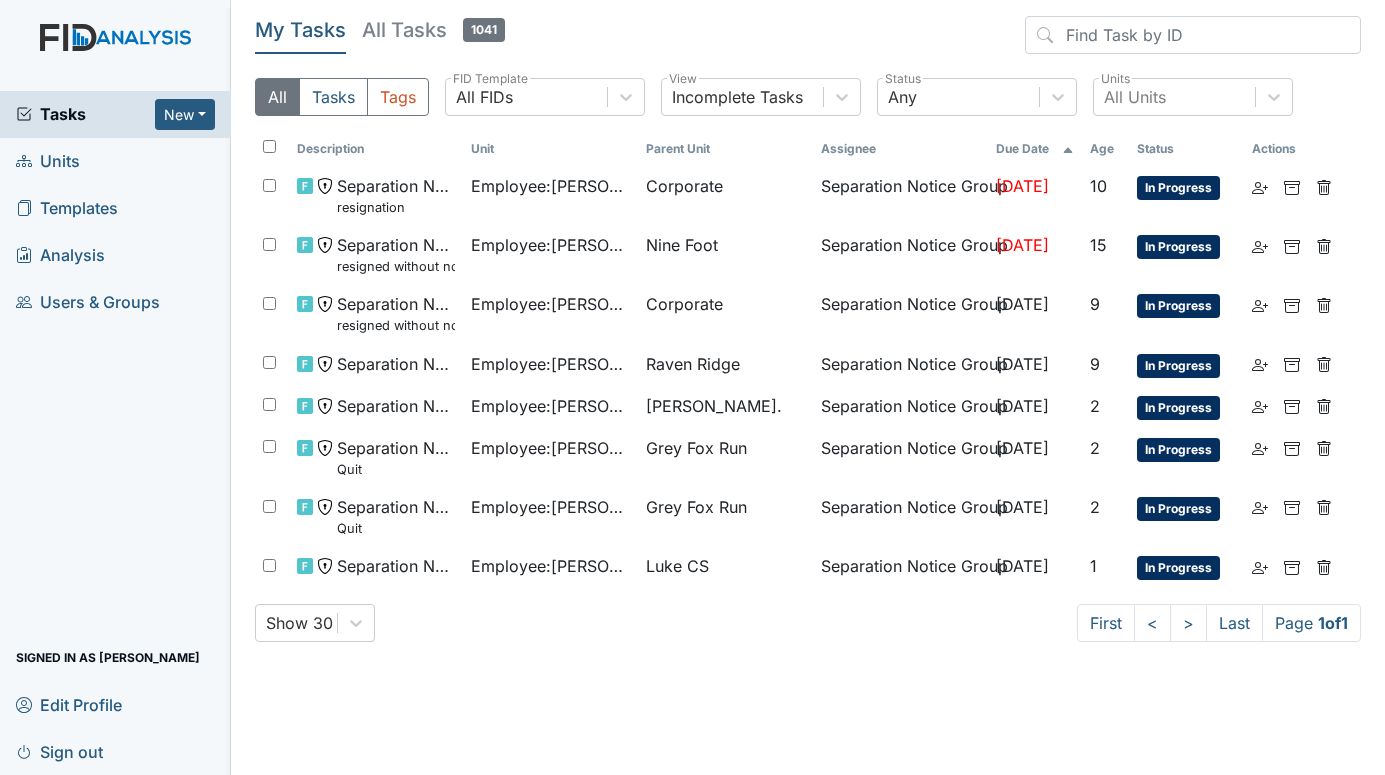 click on "Units" at bounding box center (48, 161) 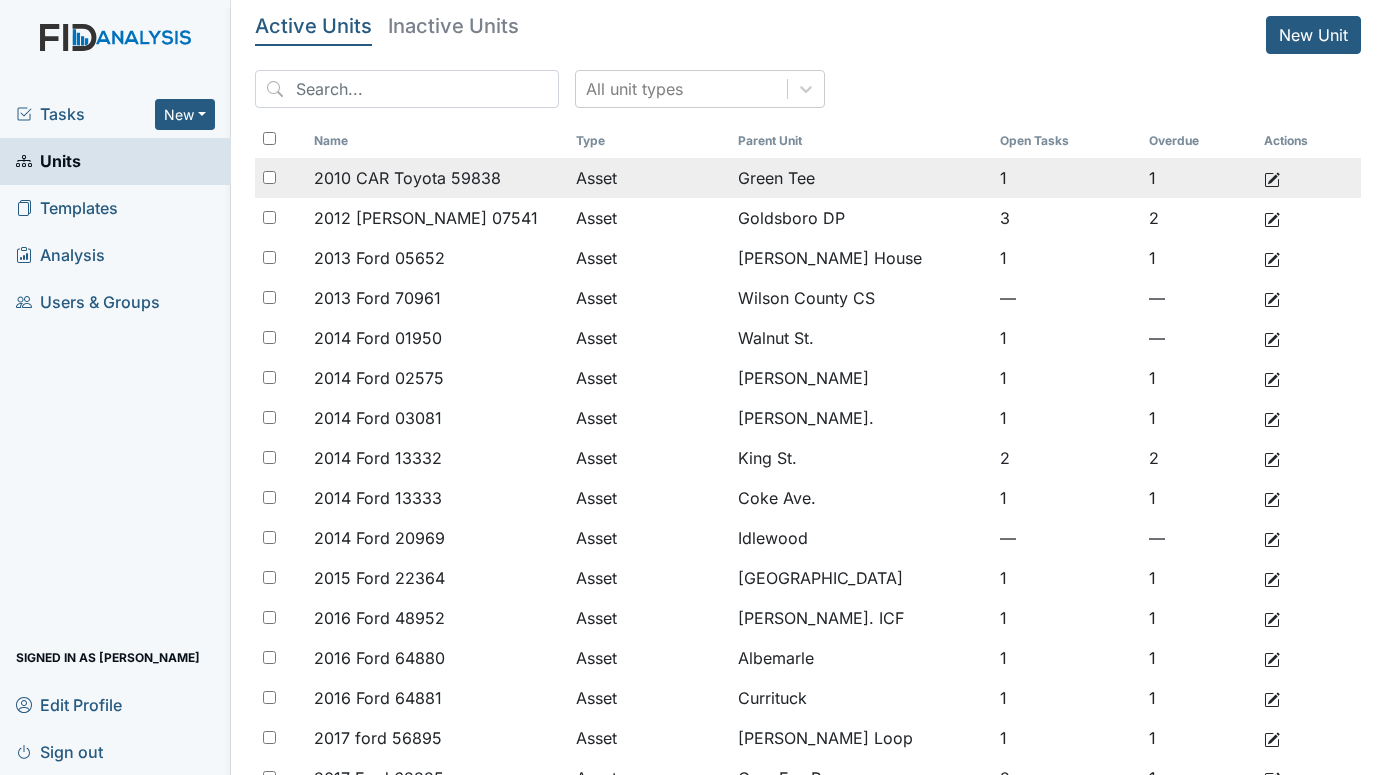 scroll, scrollTop: 0, scrollLeft: 0, axis: both 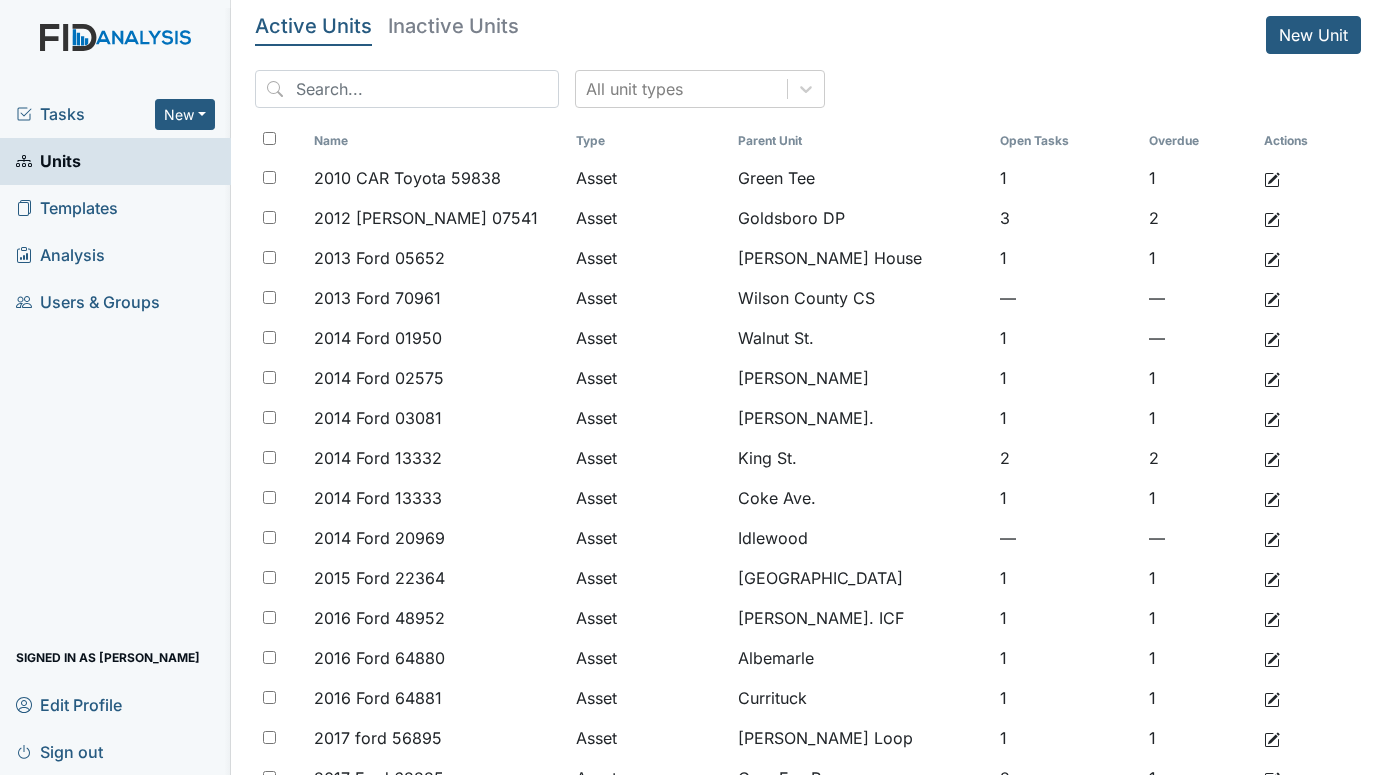click on "Tasks
New
Form
Inspection
Document
Bundle
Units
Templates
Analysis
Users & Groups
Signed in as [PERSON_NAME]
Edit Profile
Sign out" at bounding box center [115, 433] 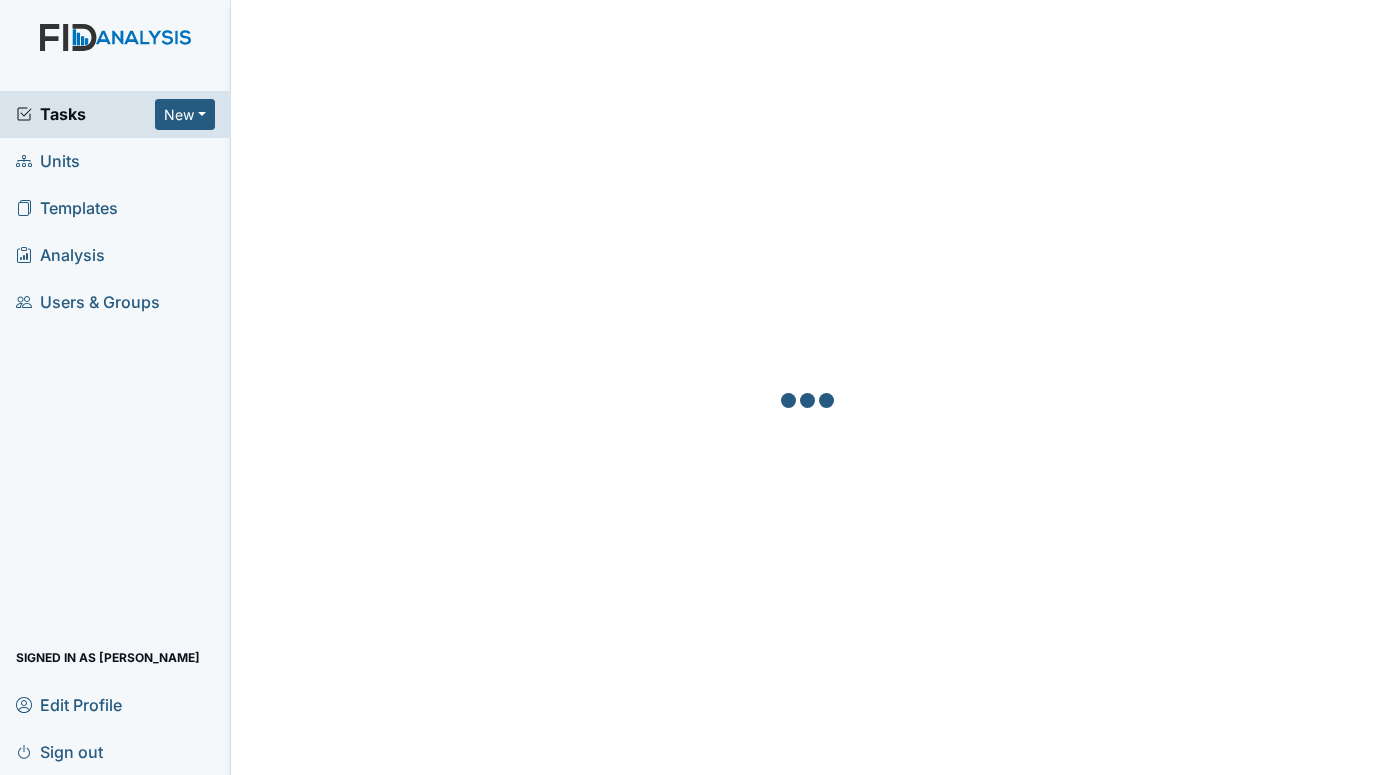 scroll, scrollTop: 0, scrollLeft: 0, axis: both 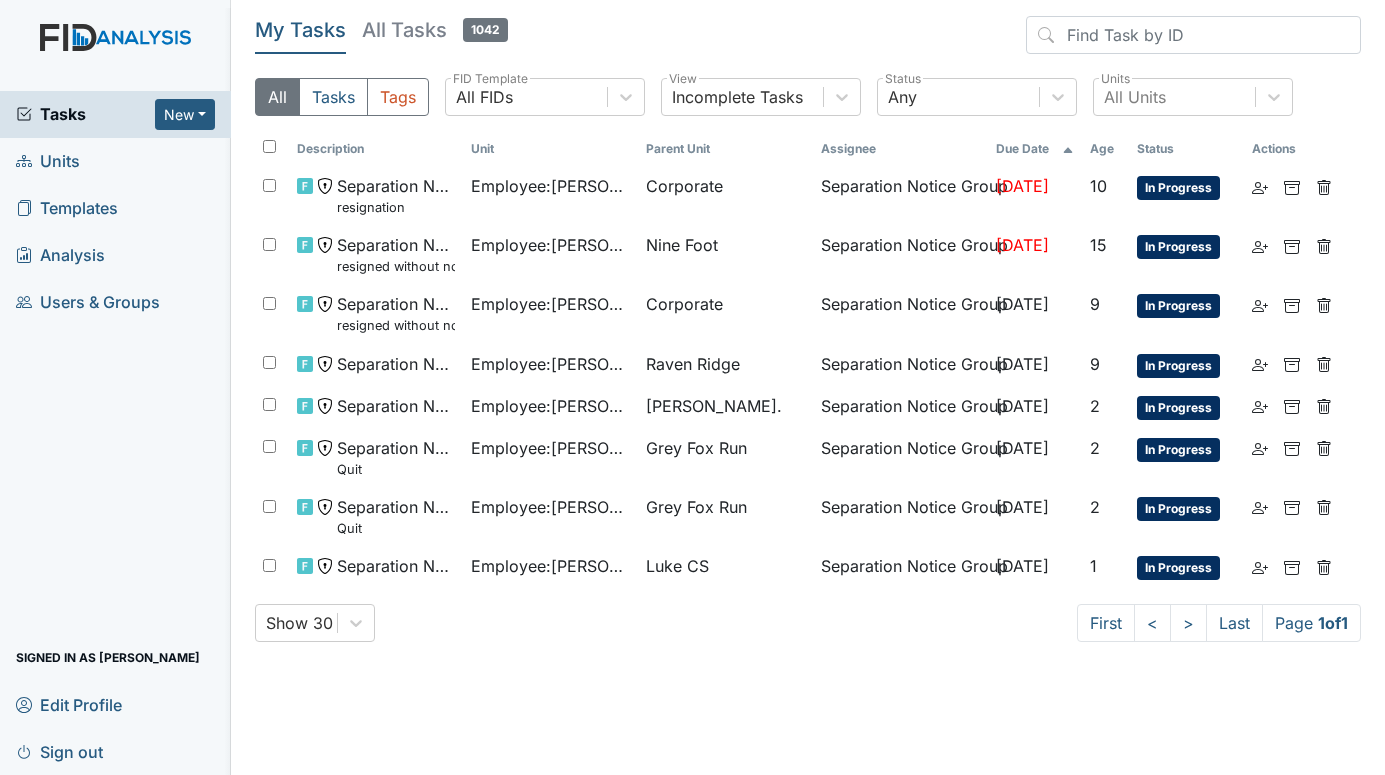 click on "Units" at bounding box center [48, 161] 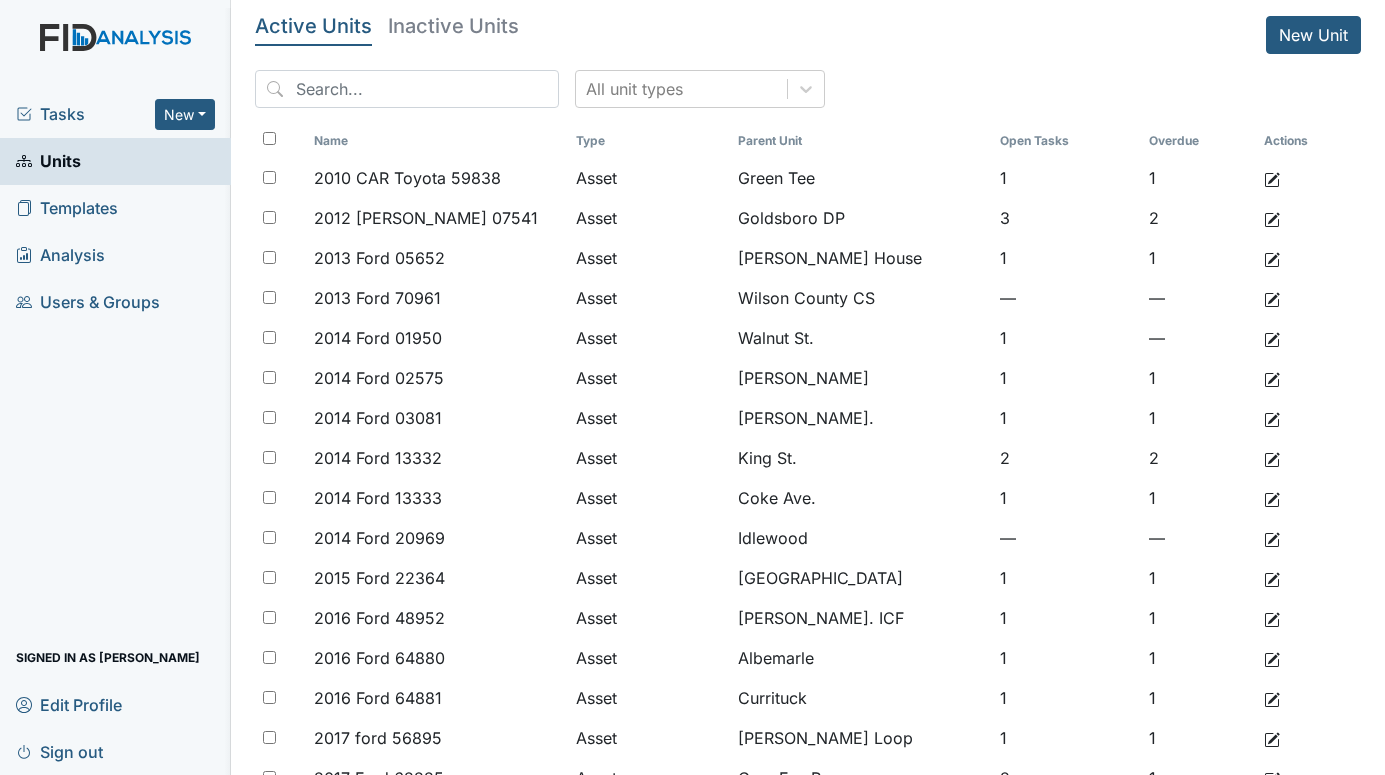 scroll, scrollTop: 0, scrollLeft: 0, axis: both 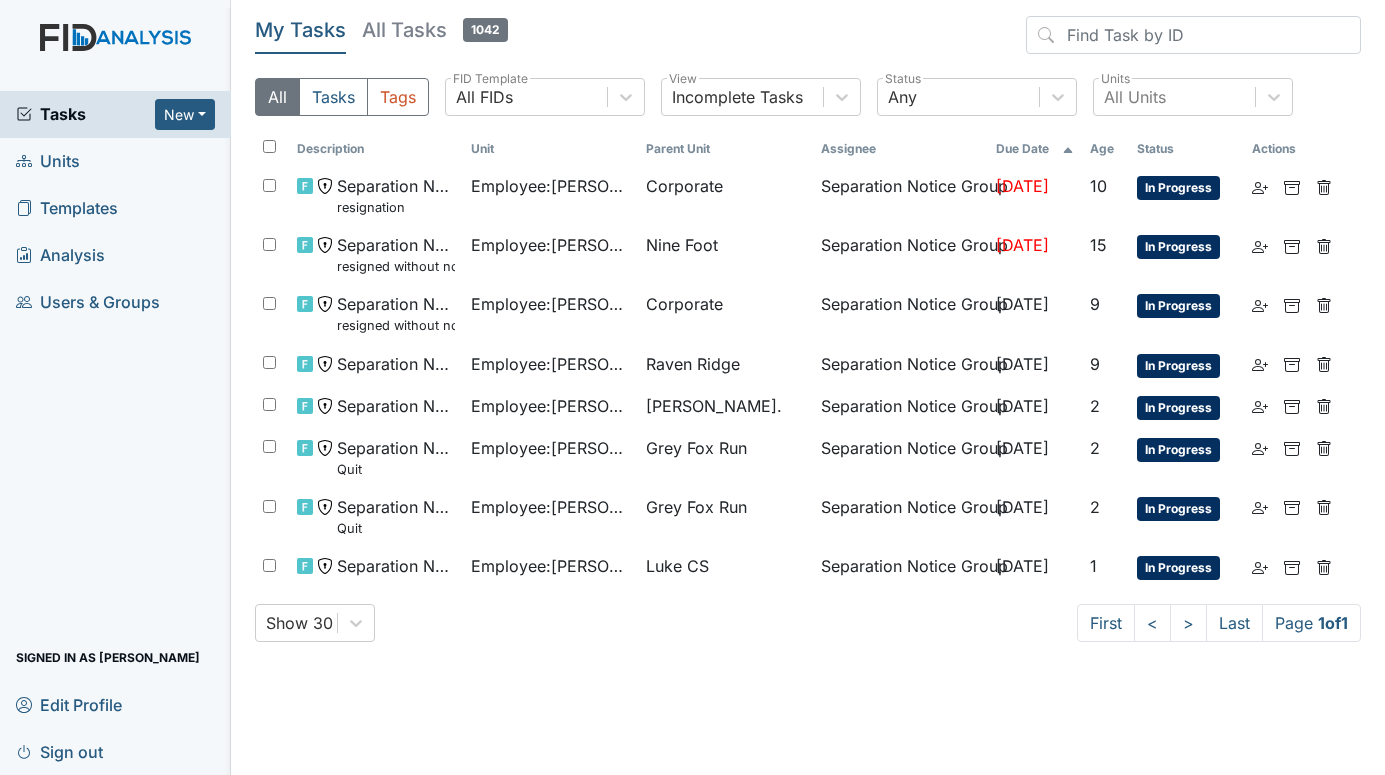 click on "Units" at bounding box center [48, 161] 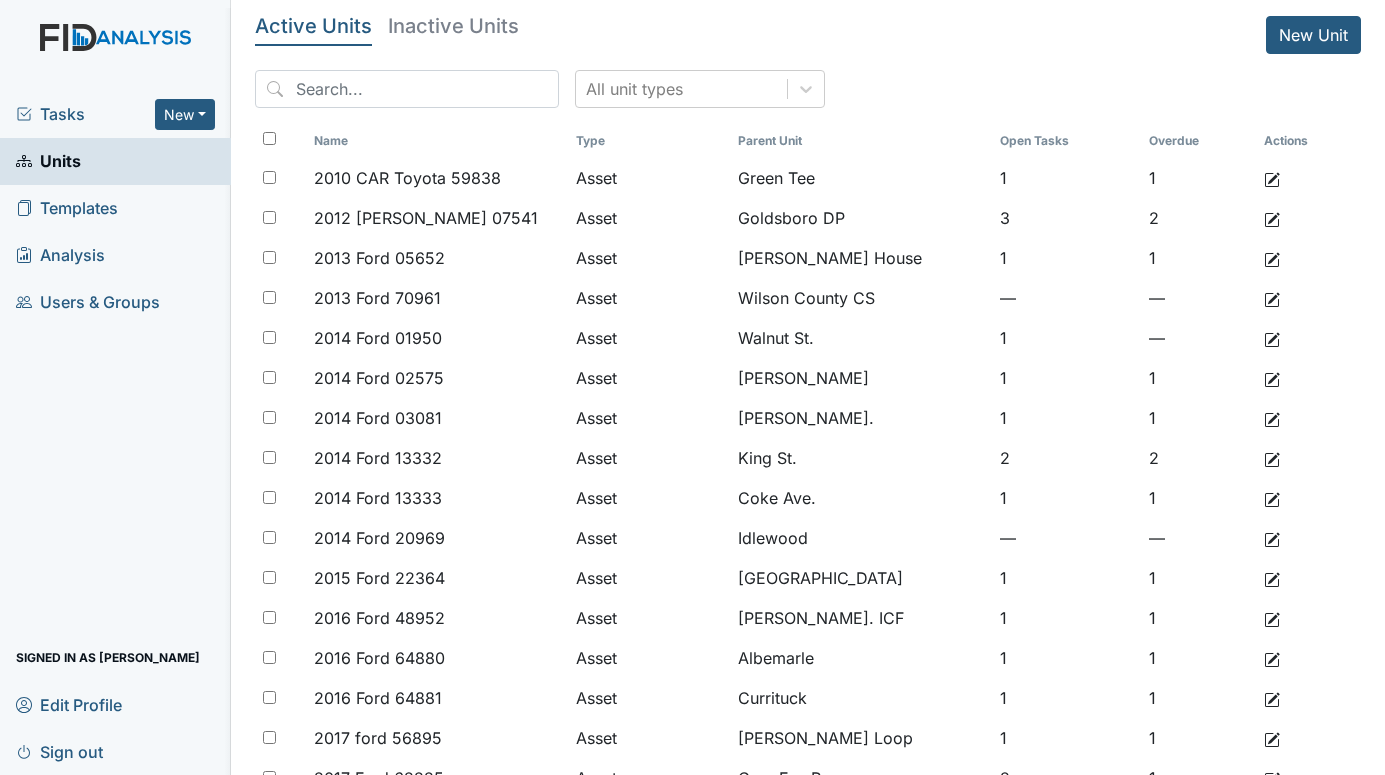 scroll, scrollTop: 0, scrollLeft: 0, axis: both 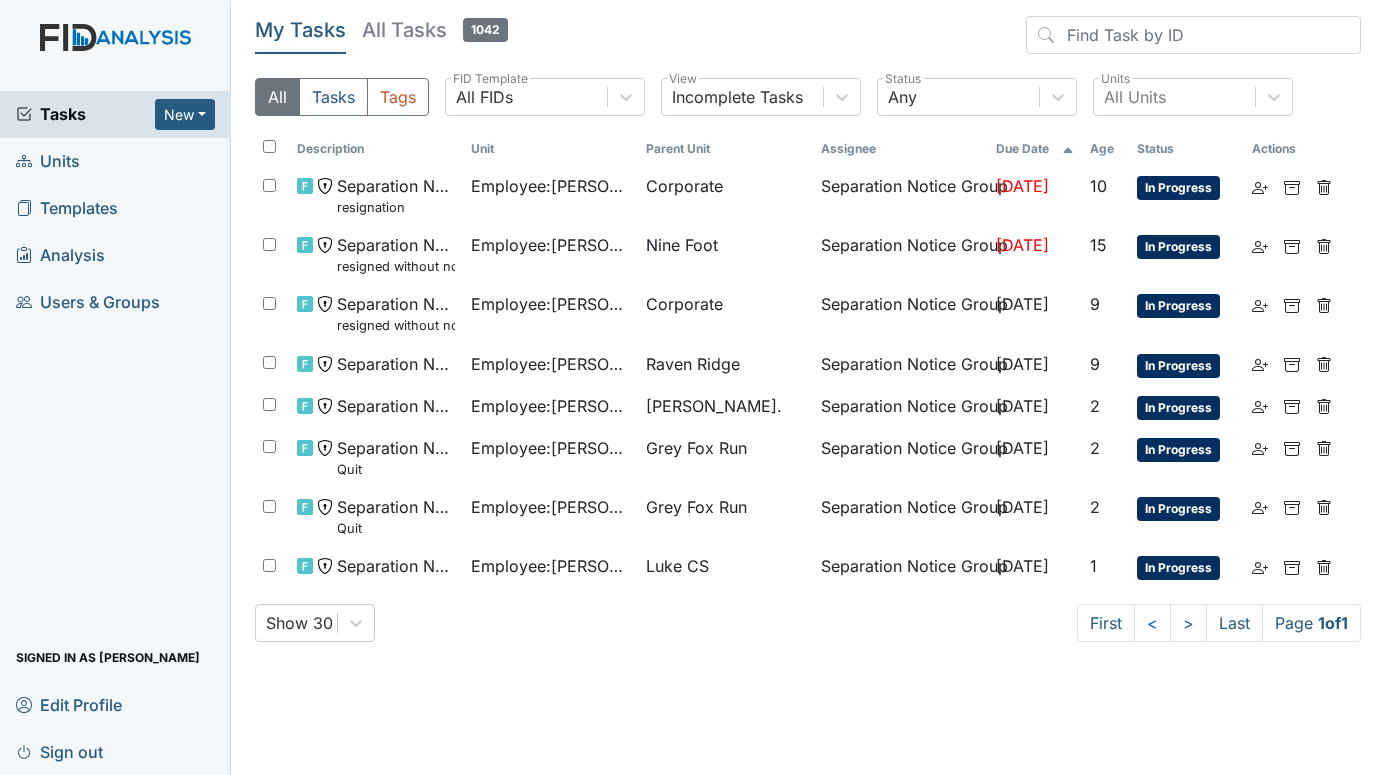 click on "Units" at bounding box center [48, 161] 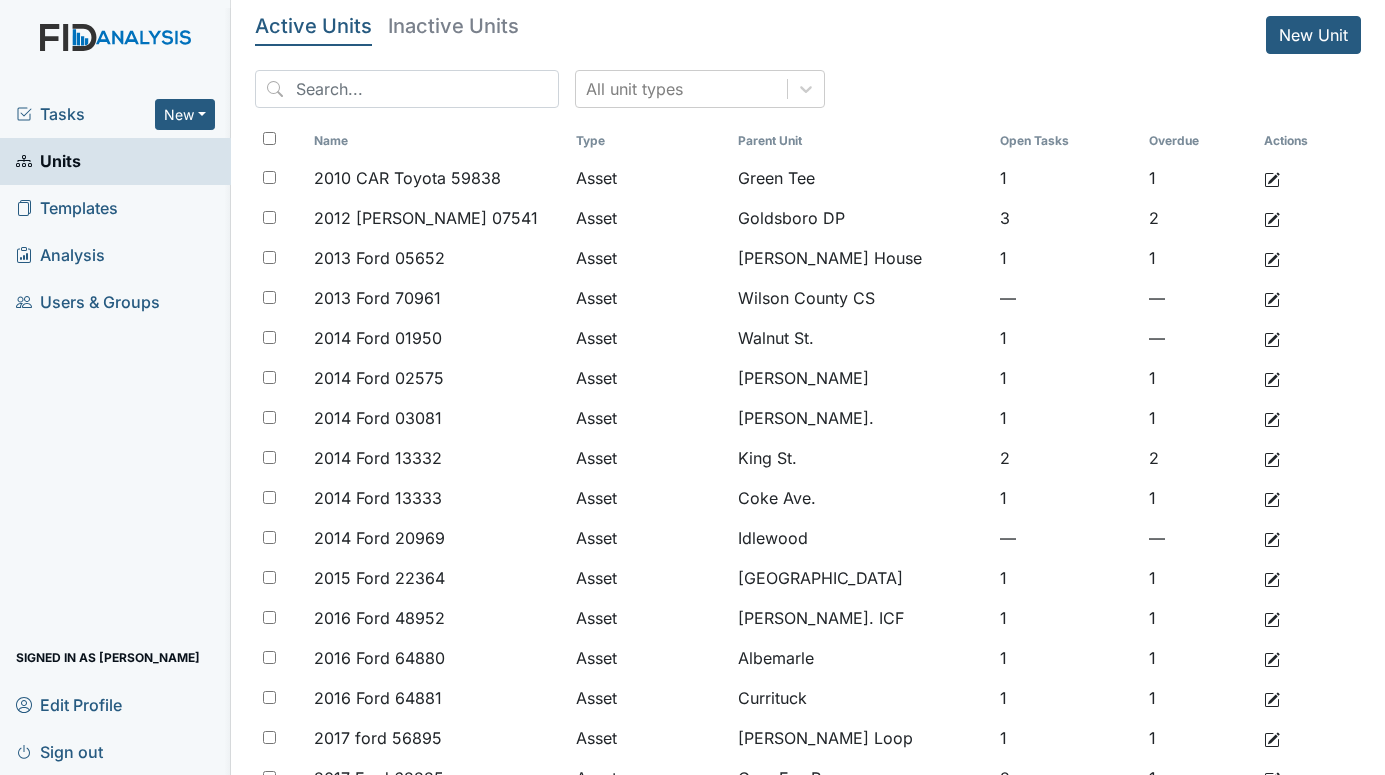 scroll, scrollTop: 0, scrollLeft: 0, axis: both 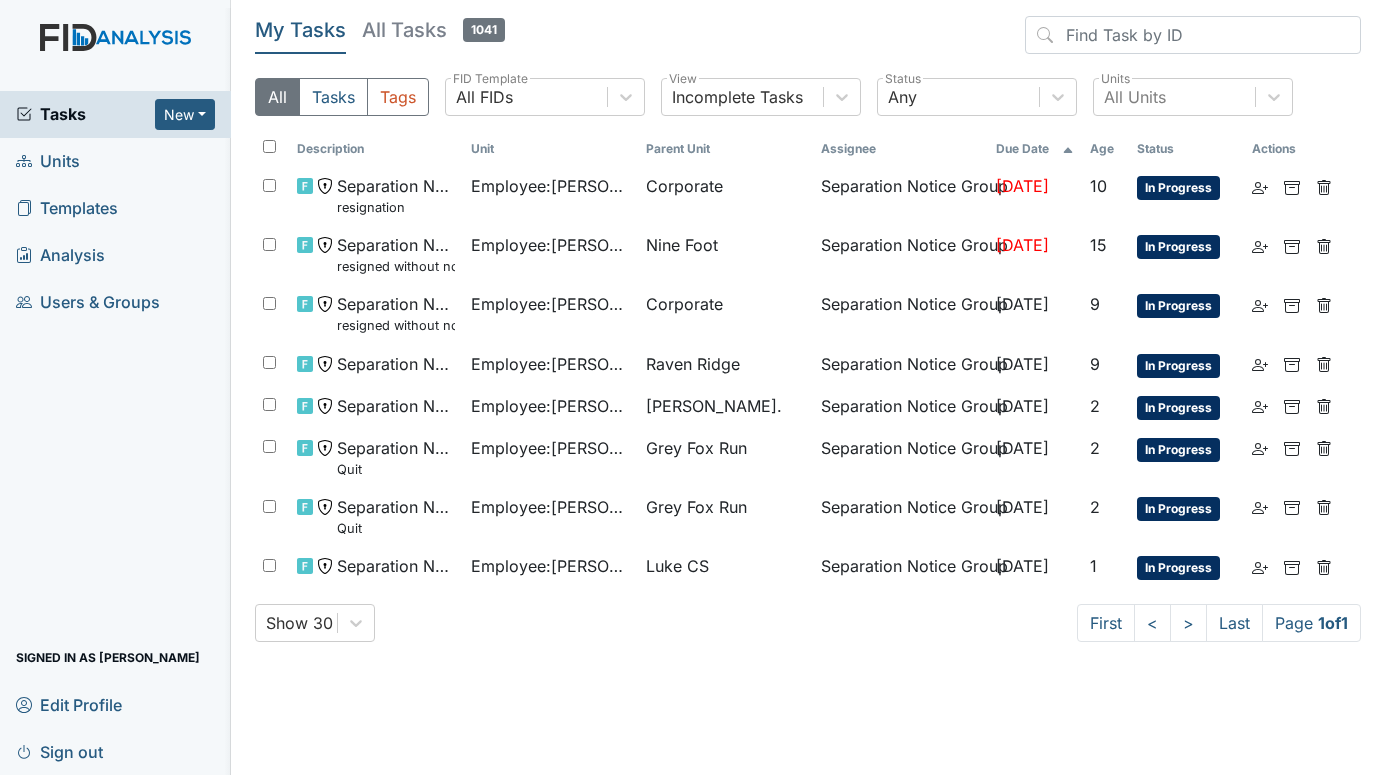 click on "Units" at bounding box center (48, 161) 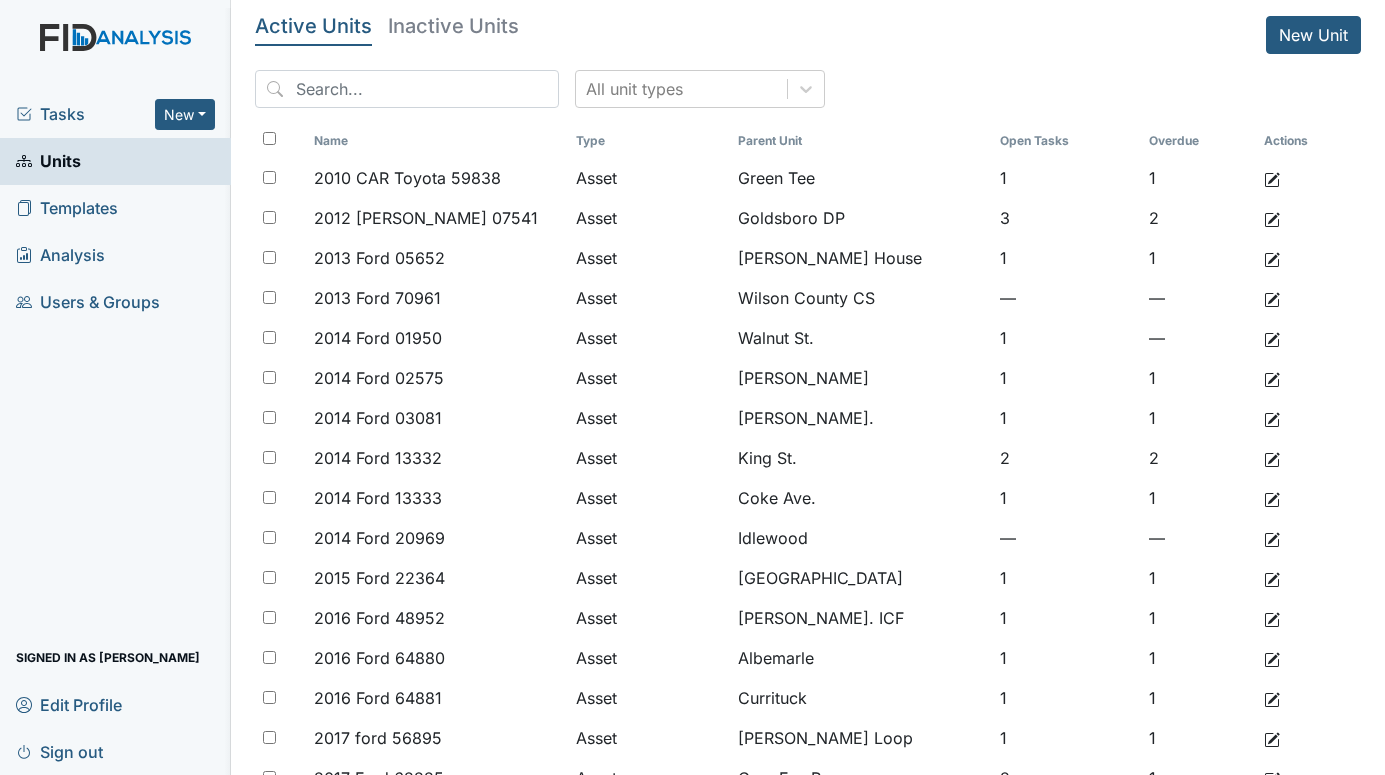 scroll, scrollTop: 0, scrollLeft: 0, axis: both 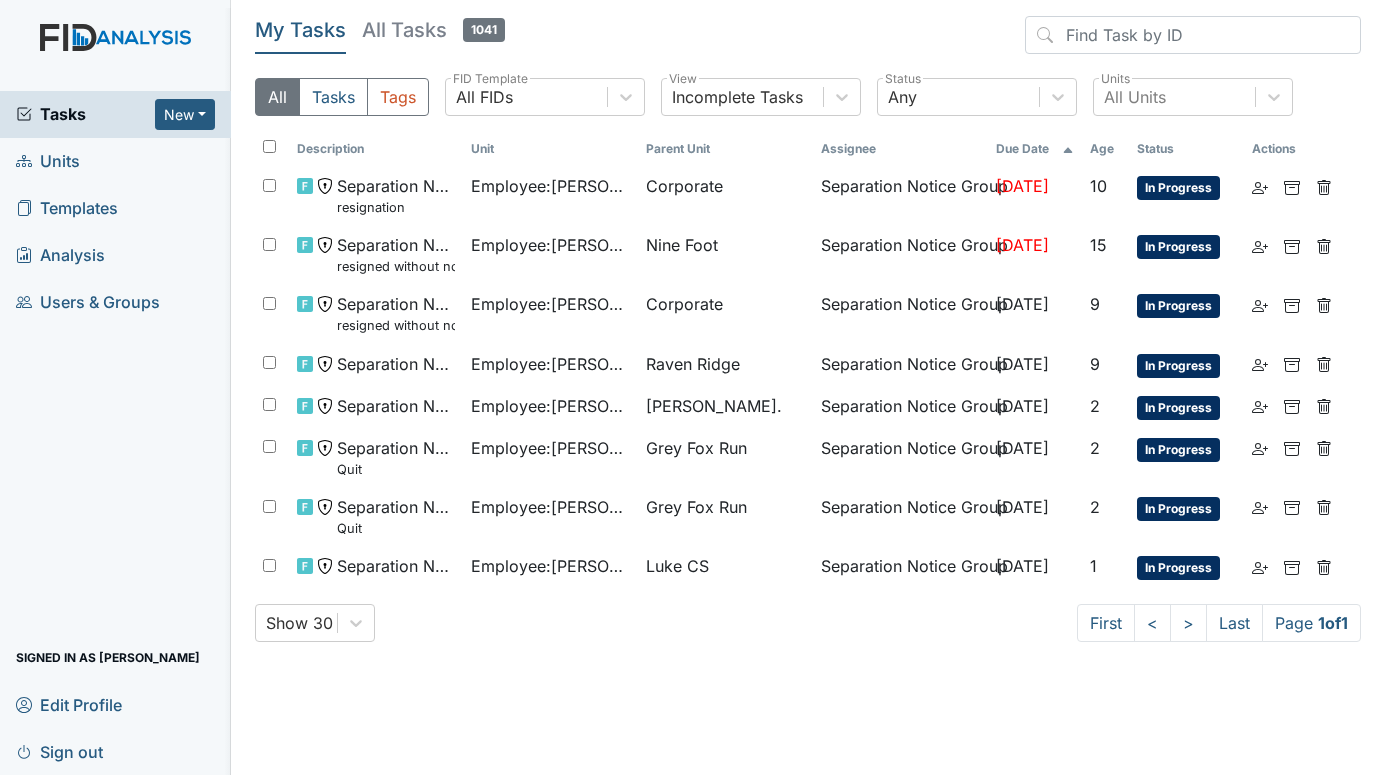 click on "Units" at bounding box center (48, 161) 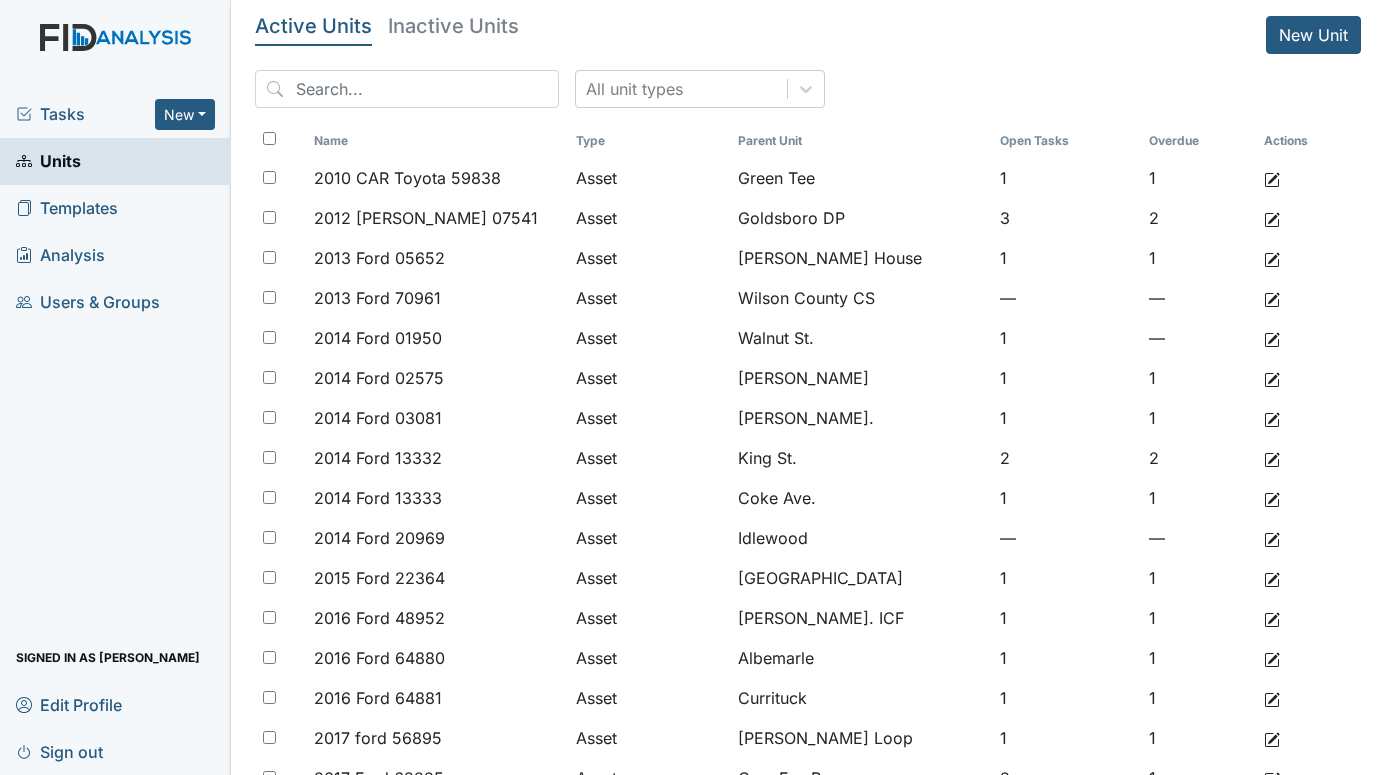 scroll, scrollTop: 0, scrollLeft: 0, axis: both 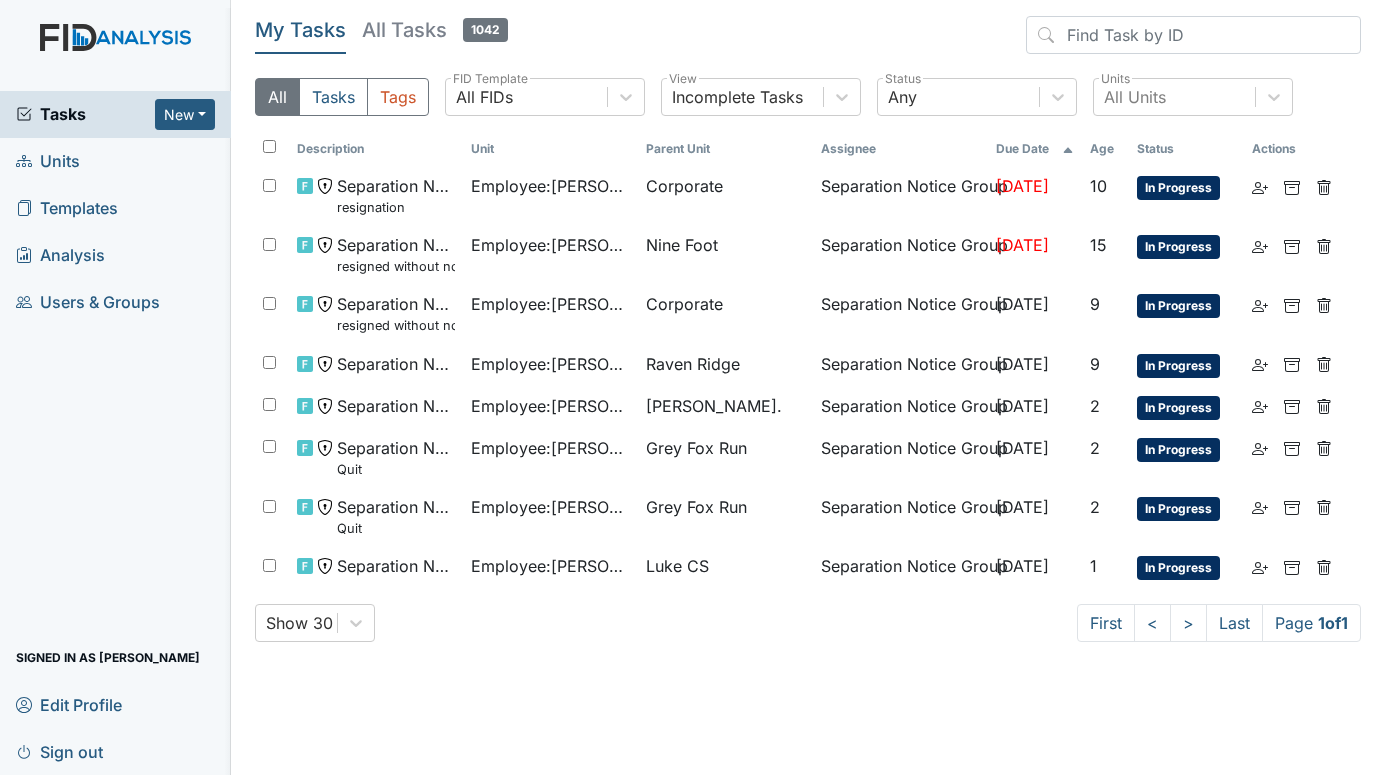 click on "Units" at bounding box center [48, 161] 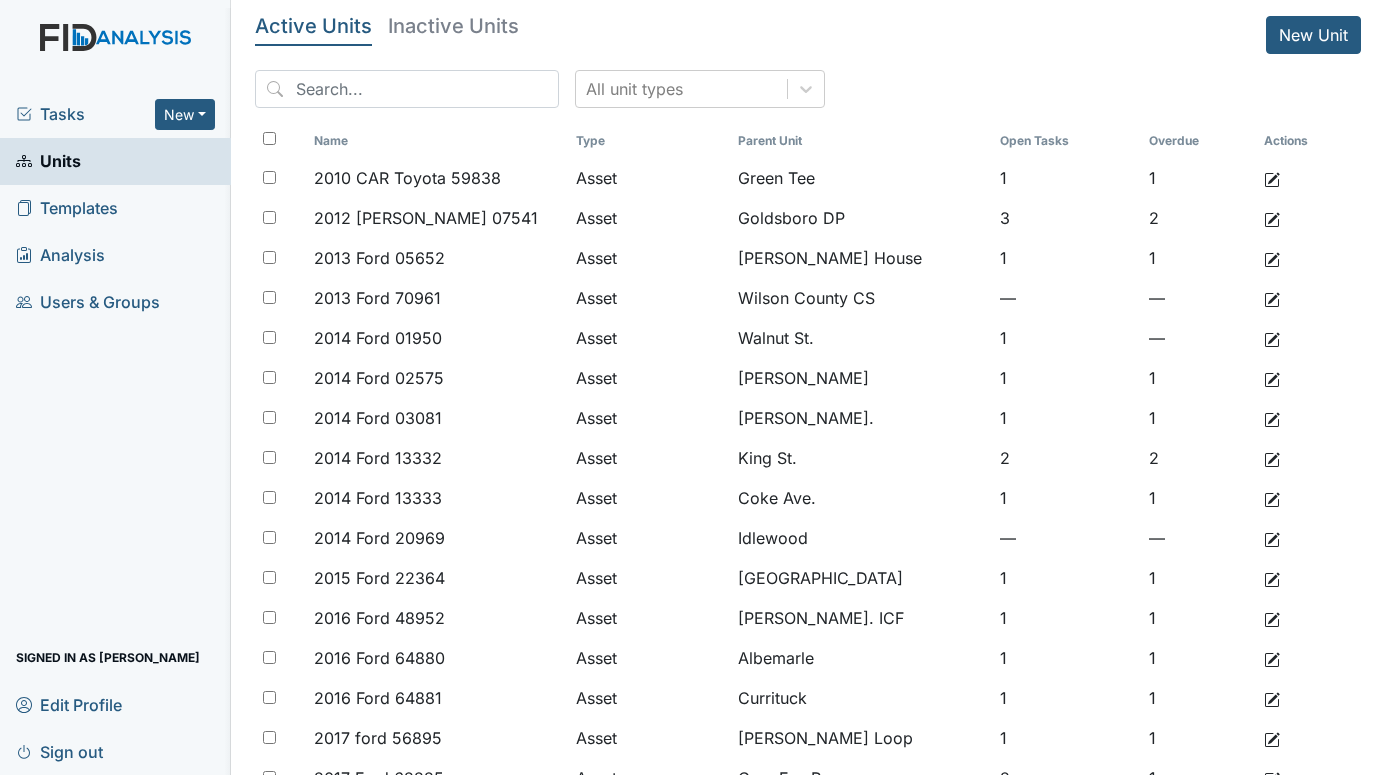 scroll, scrollTop: 0, scrollLeft: 0, axis: both 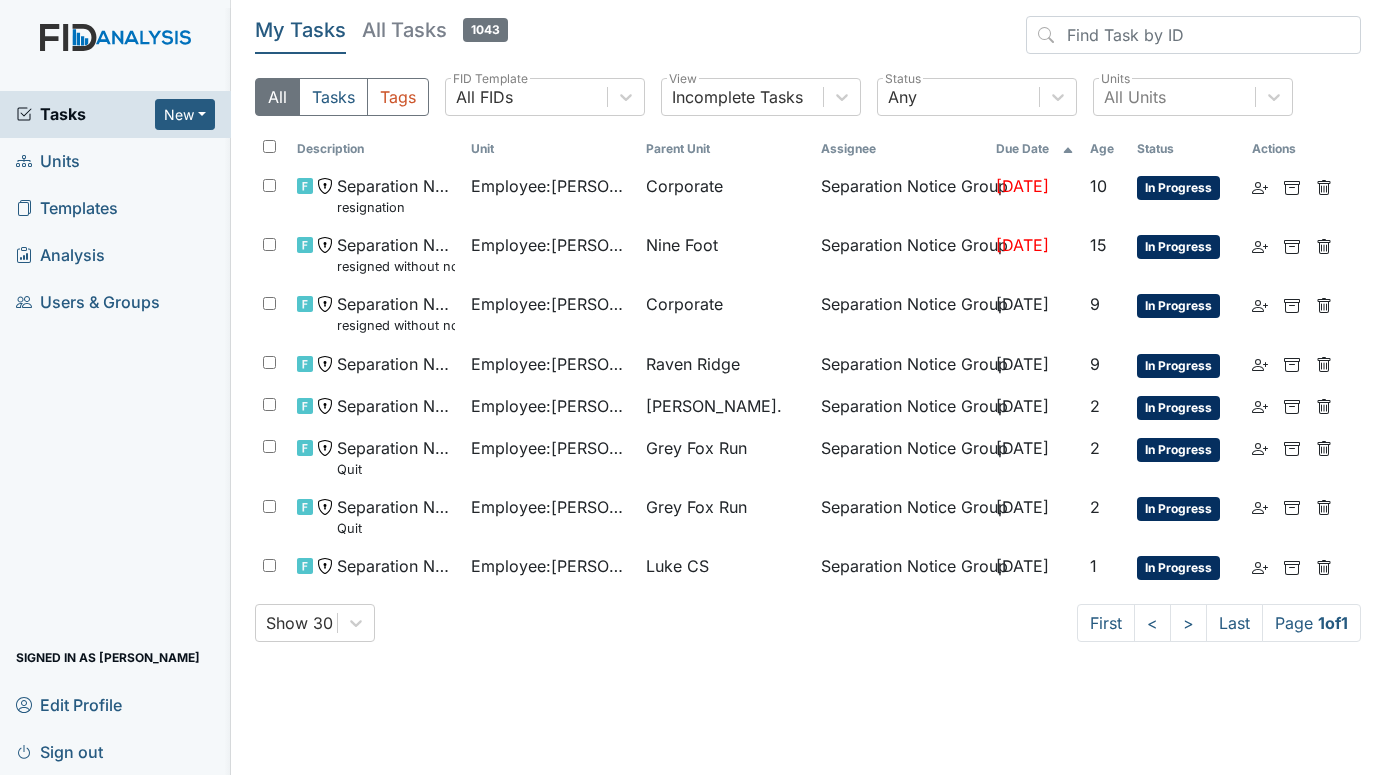 click on "Units" at bounding box center (48, 161) 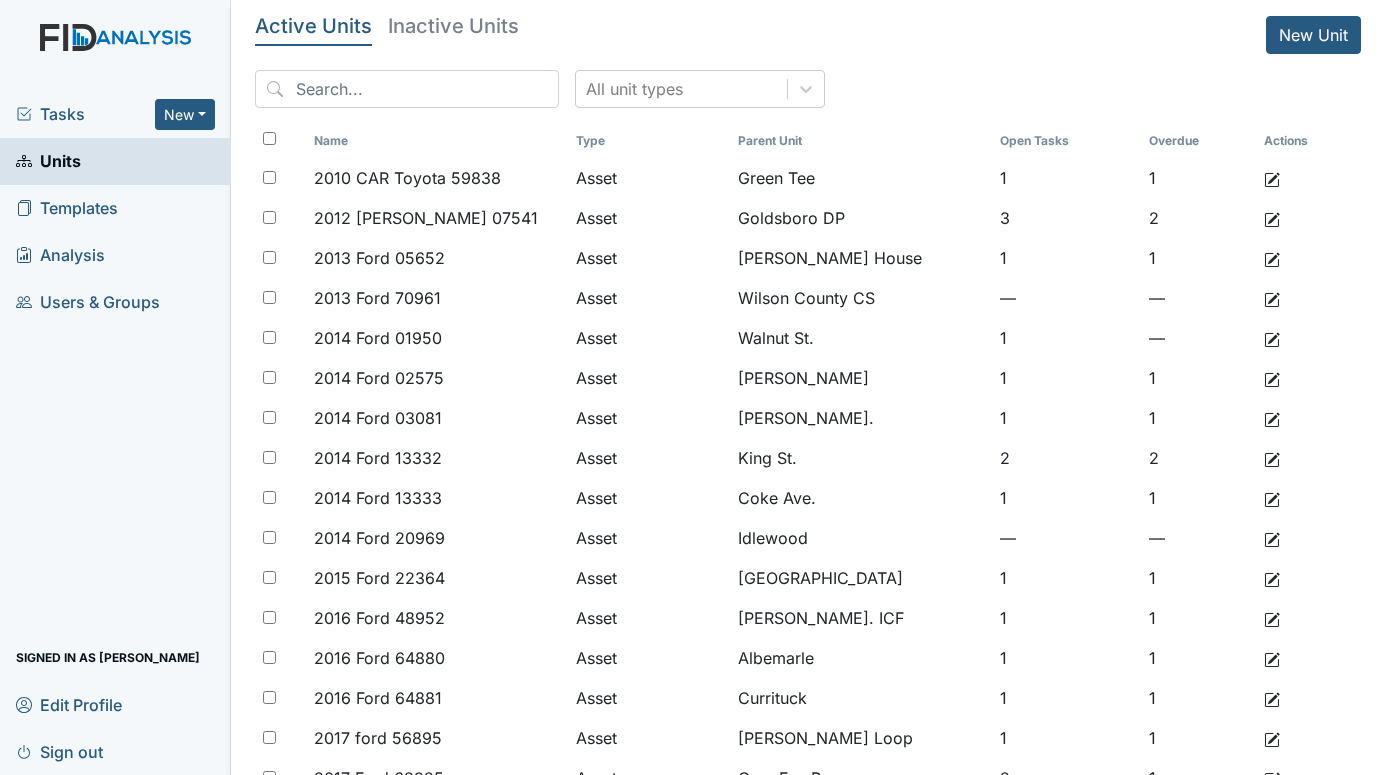 scroll, scrollTop: 0, scrollLeft: 0, axis: both 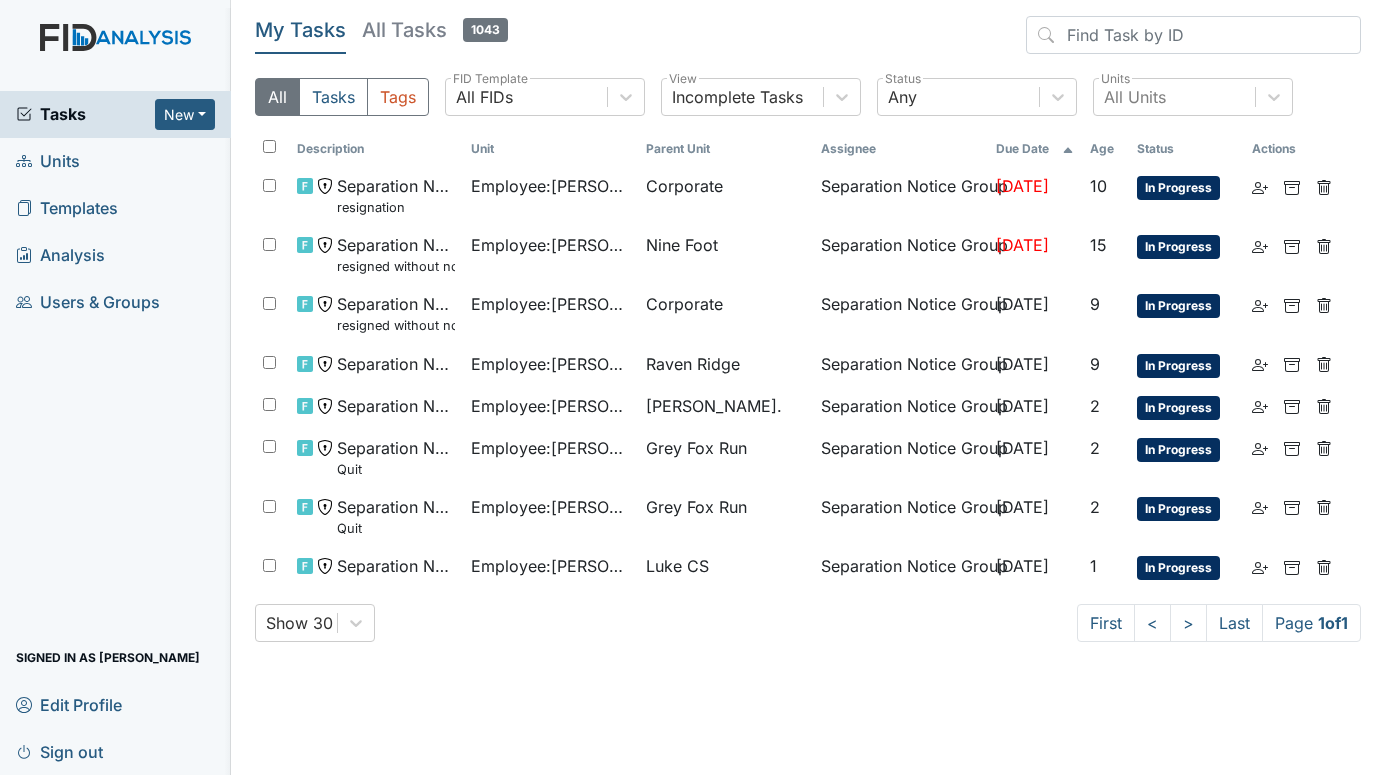 click on "Units" at bounding box center (48, 161) 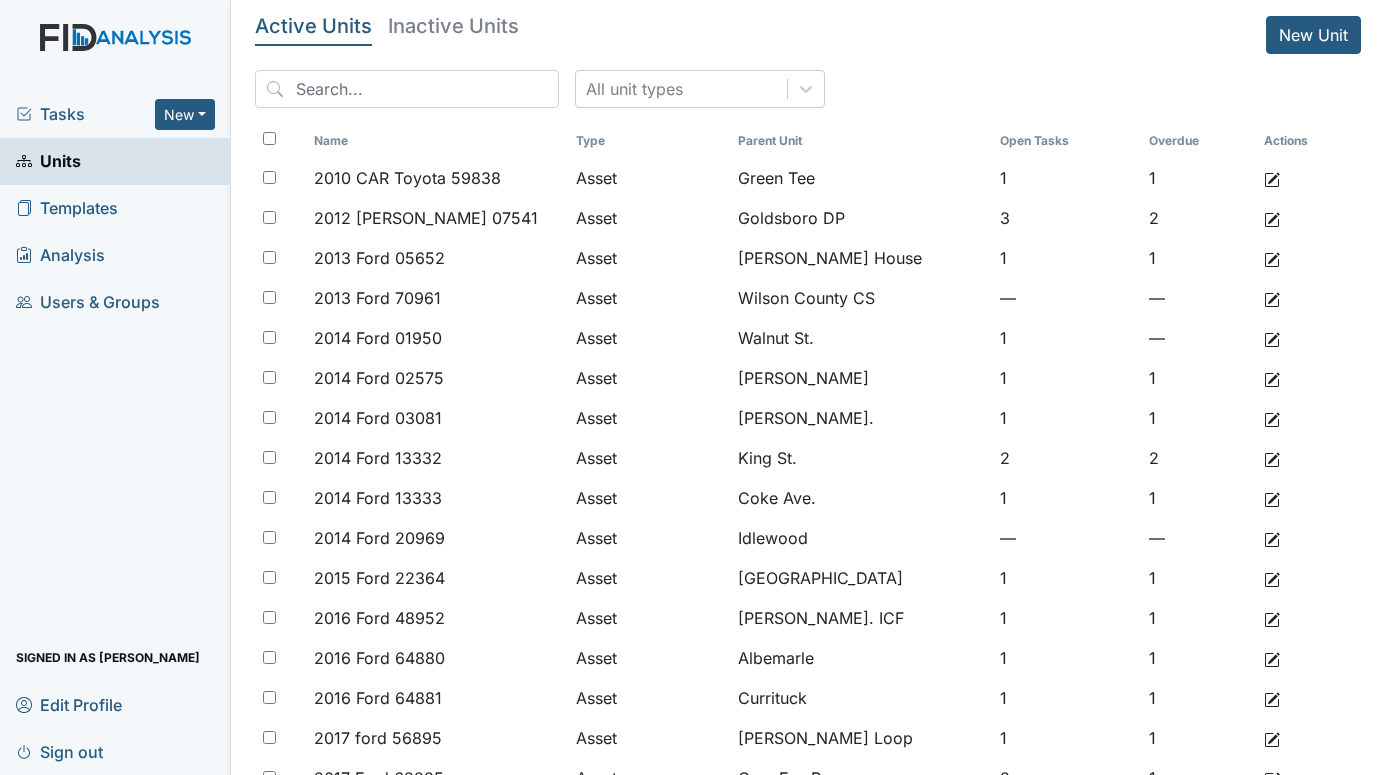 scroll, scrollTop: 0, scrollLeft: 0, axis: both 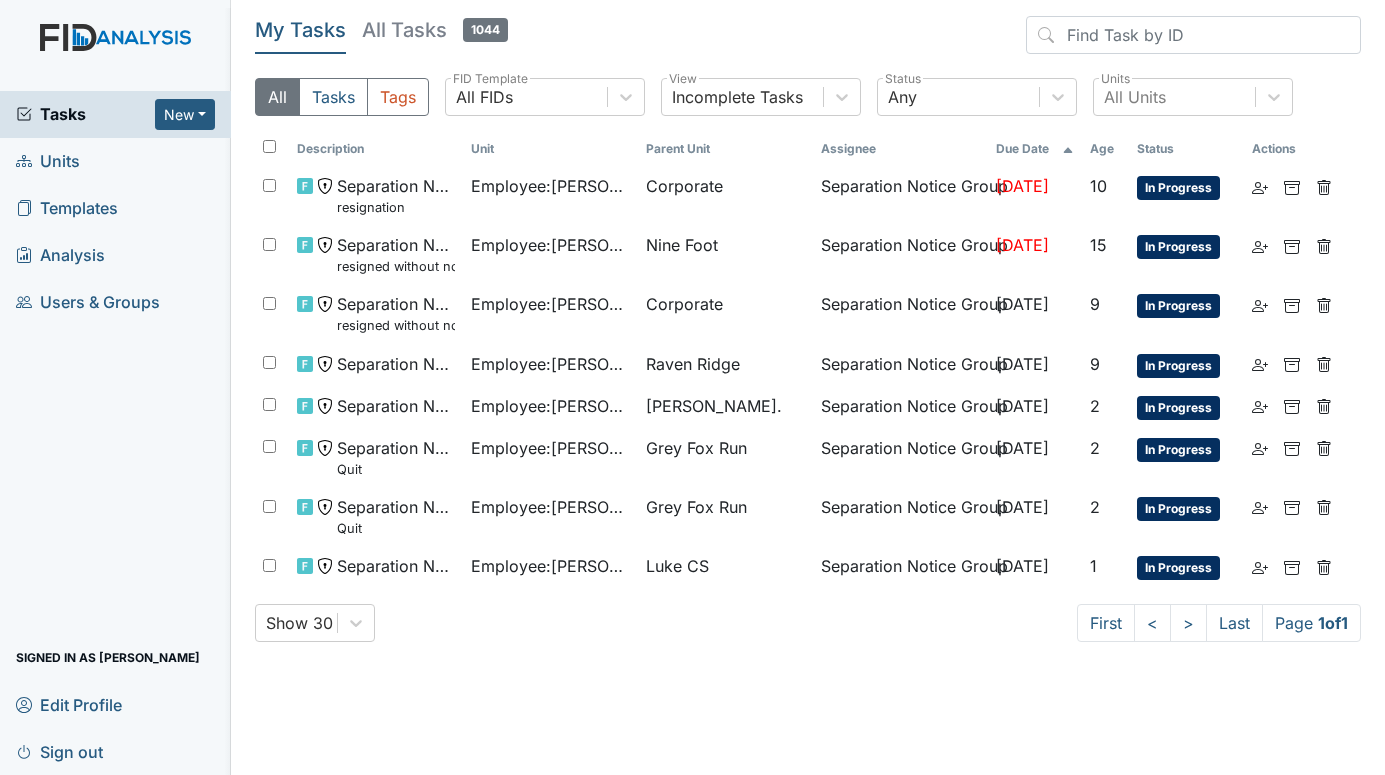 click on "Units" at bounding box center [48, 161] 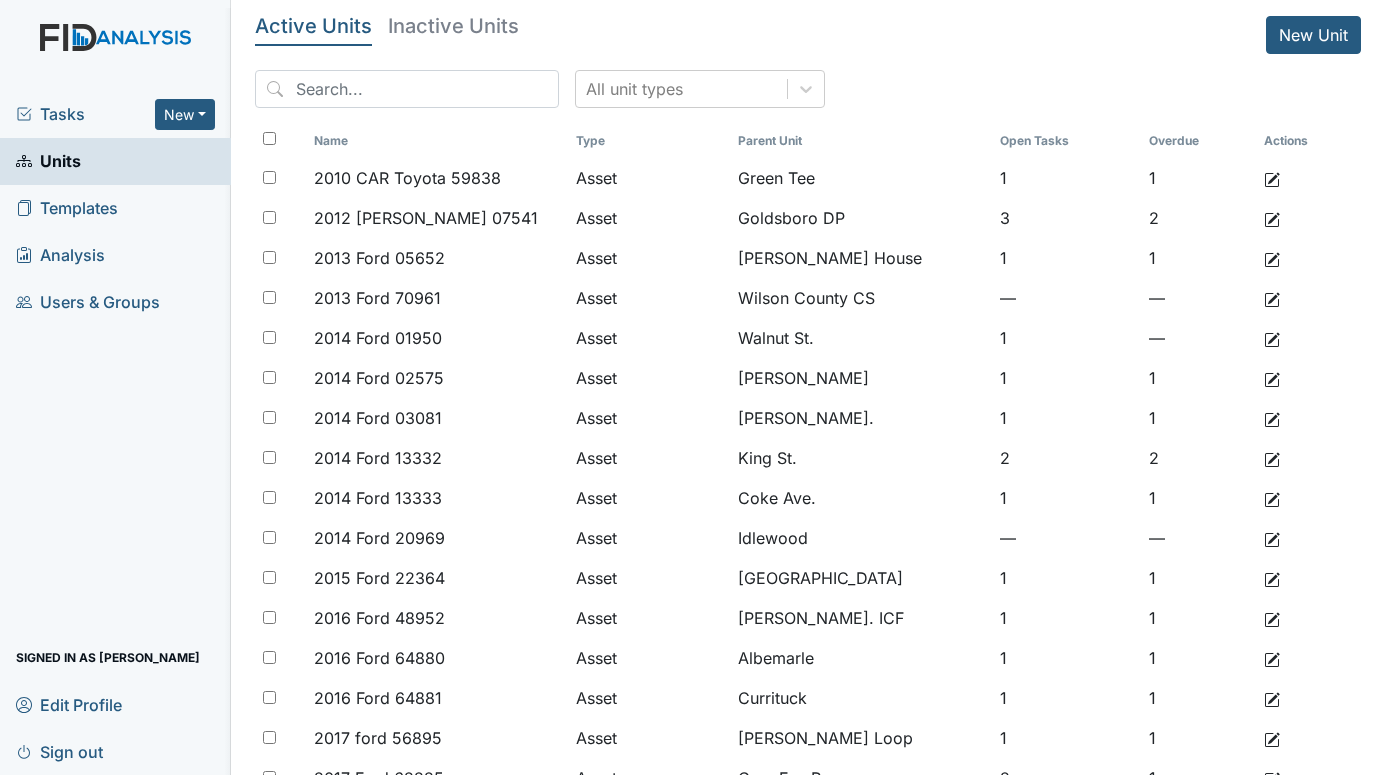 scroll, scrollTop: 0, scrollLeft: 0, axis: both 